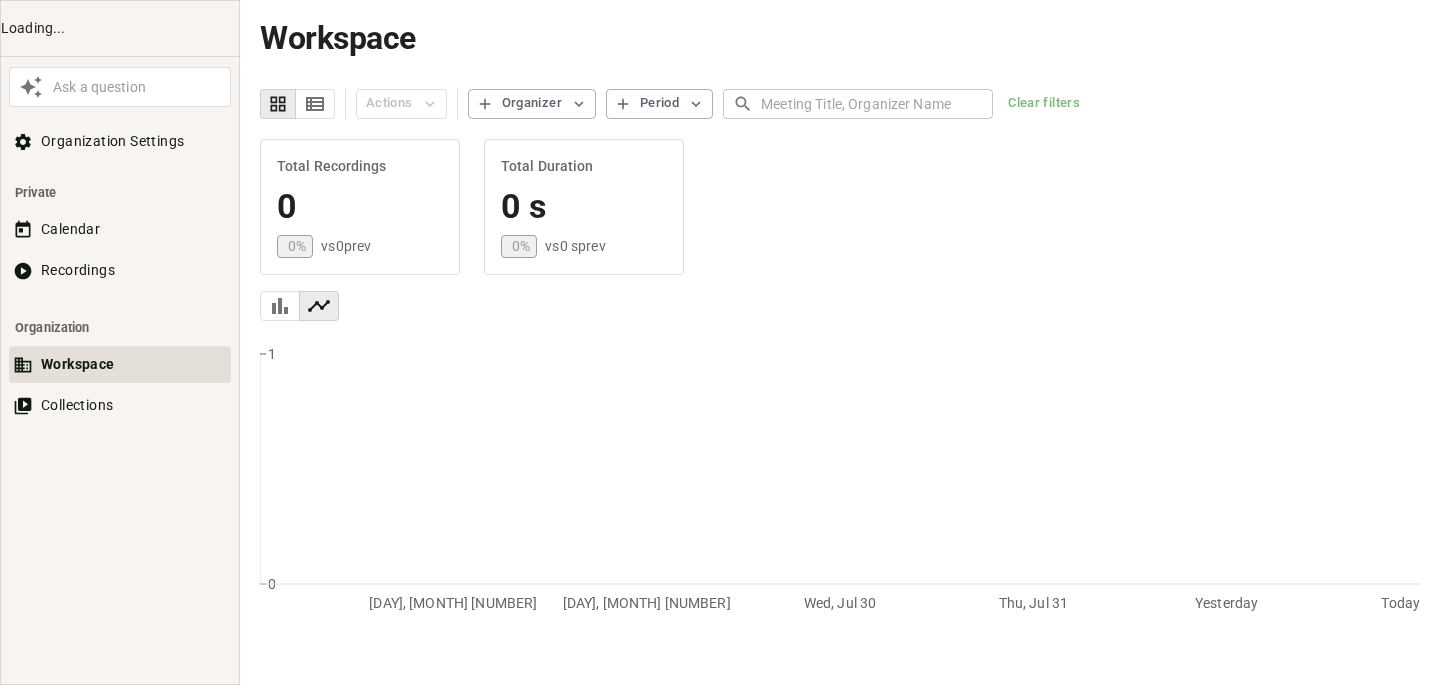 scroll, scrollTop: 0, scrollLeft: 0, axis: both 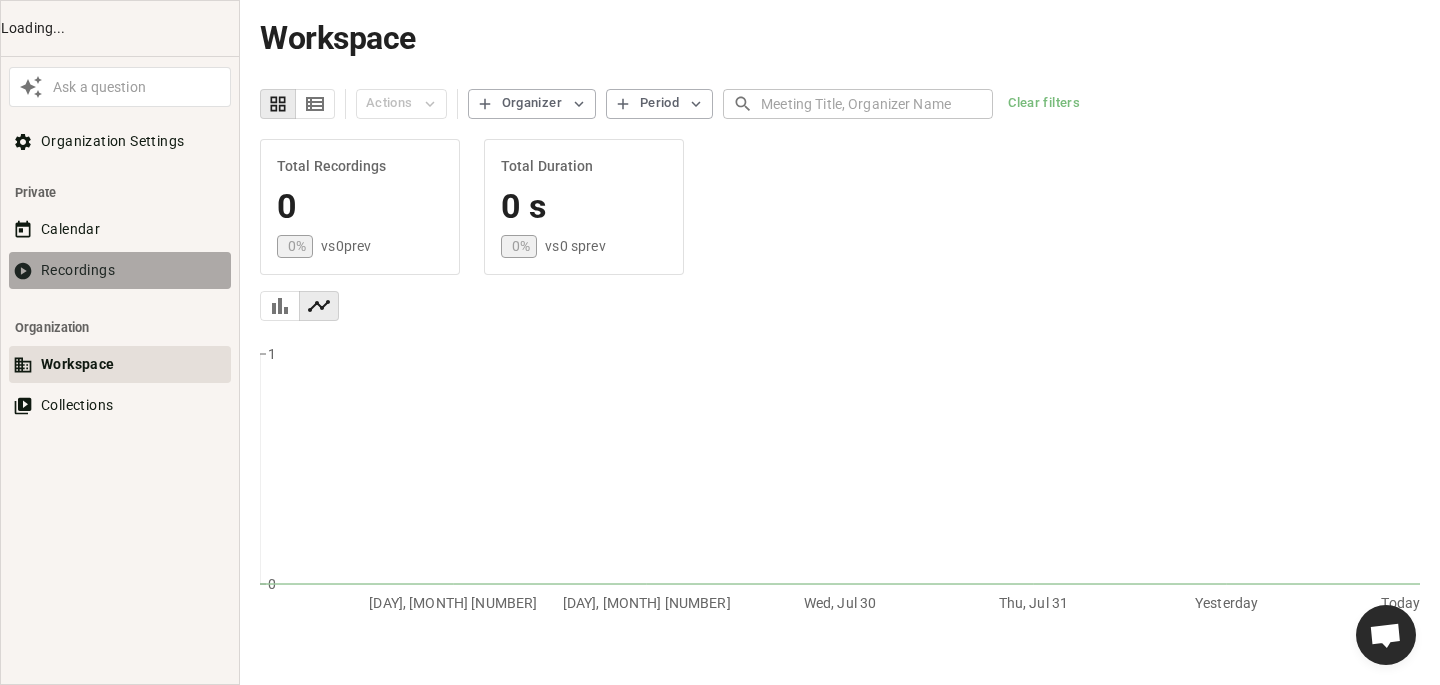 click on "Recordings" at bounding box center (120, 270) 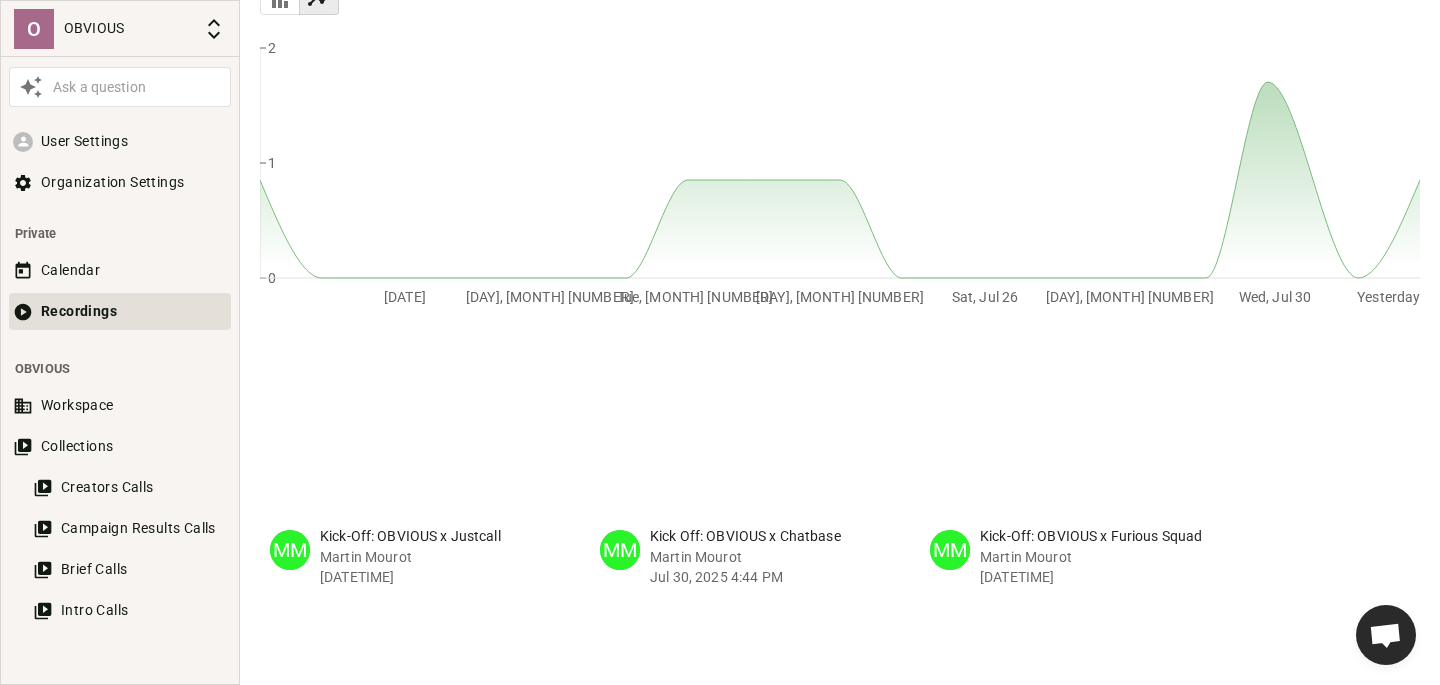 scroll, scrollTop: 320, scrollLeft: 0, axis: vertical 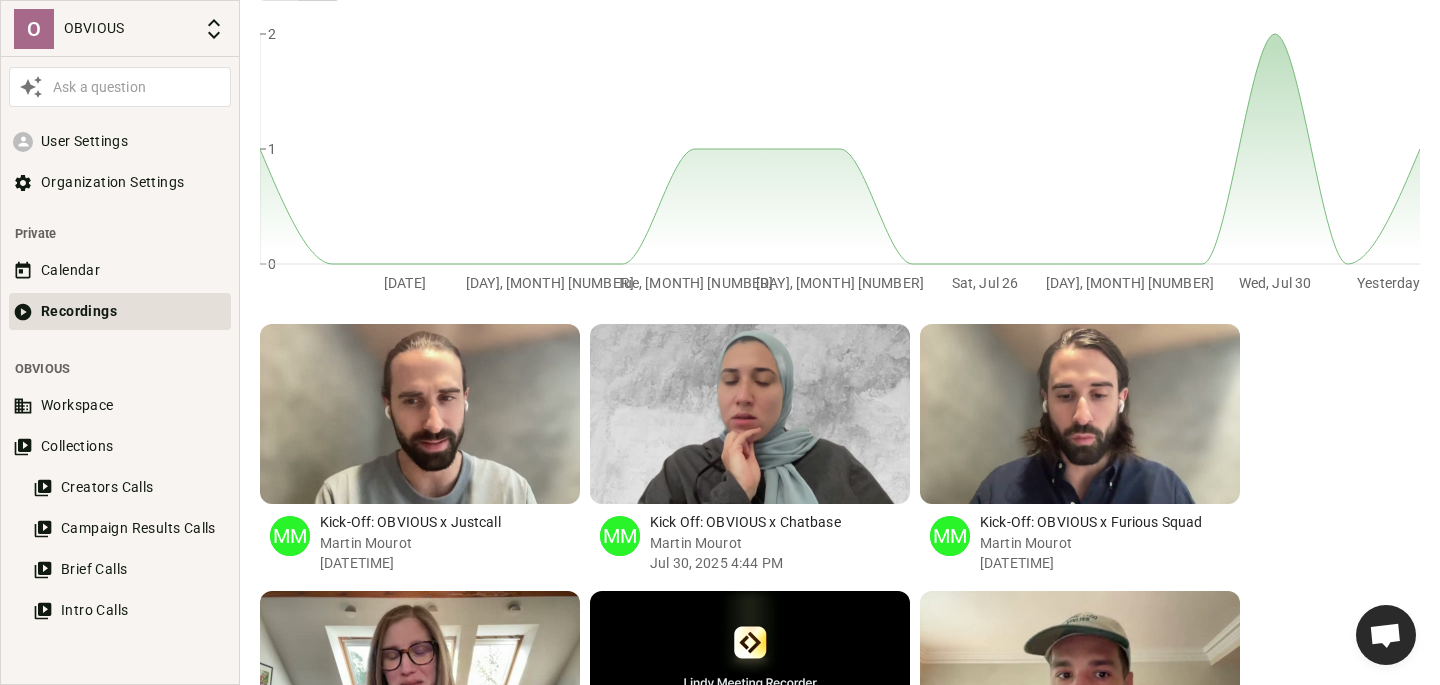 click at bounding box center (797, 414) 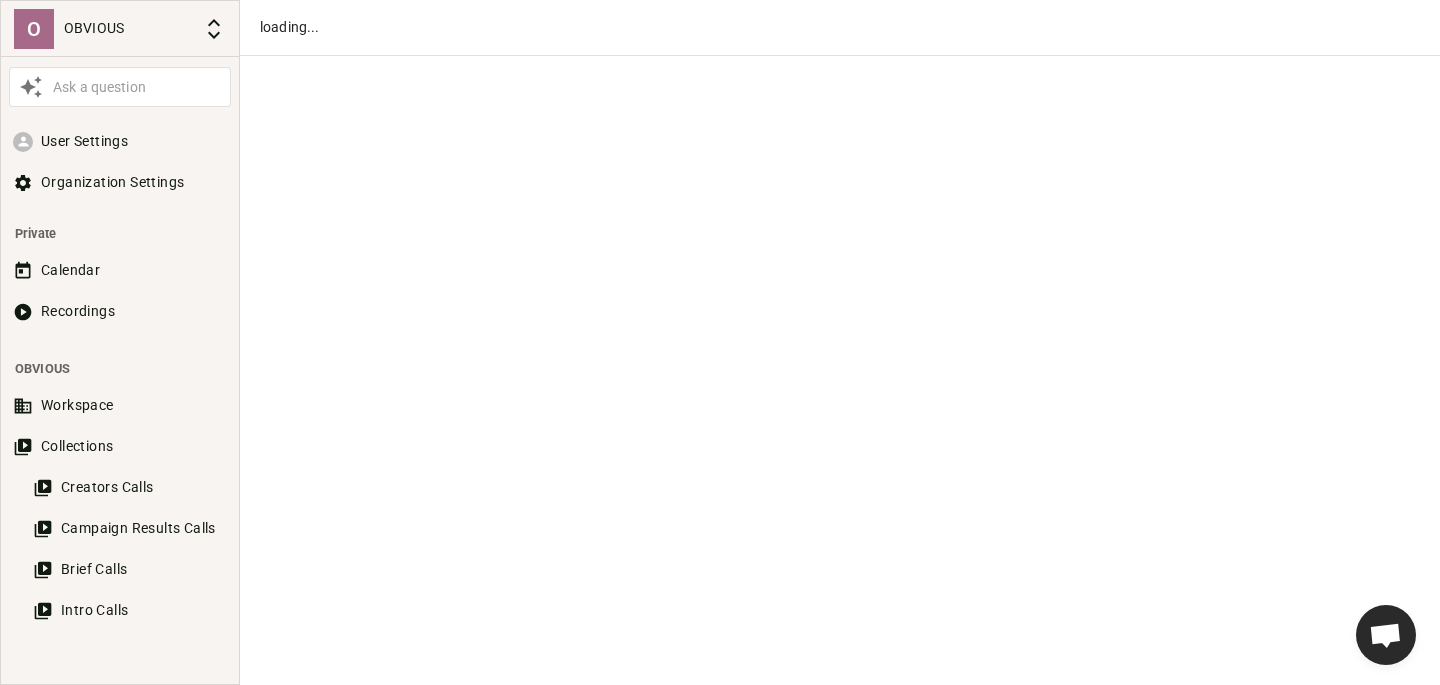scroll, scrollTop: 0, scrollLeft: 0, axis: both 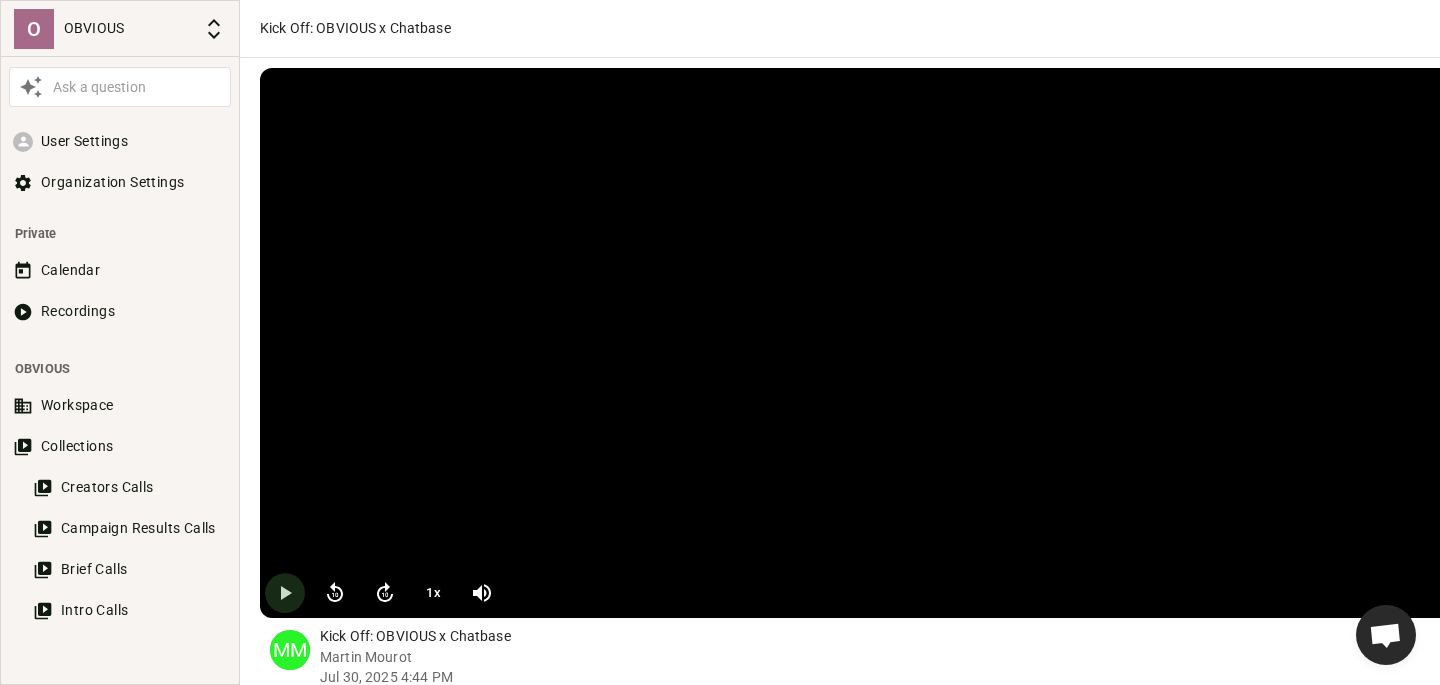 click 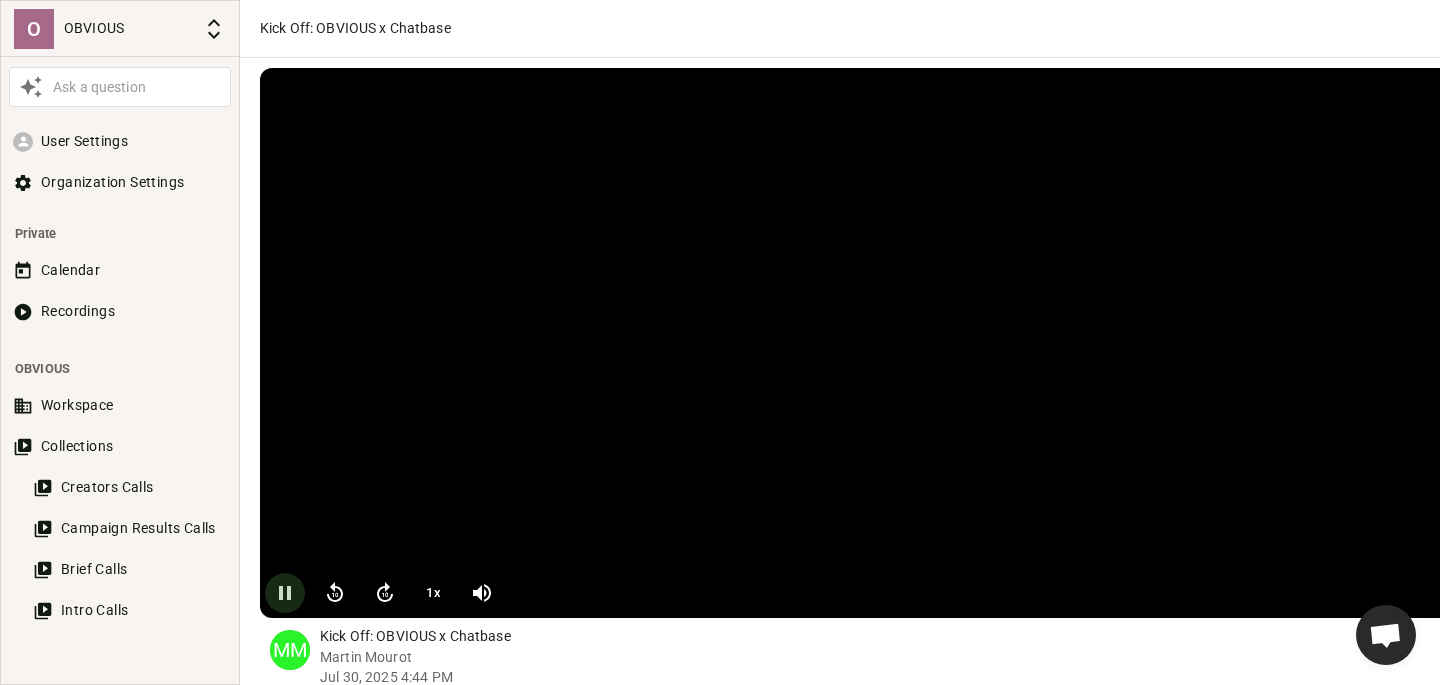 click 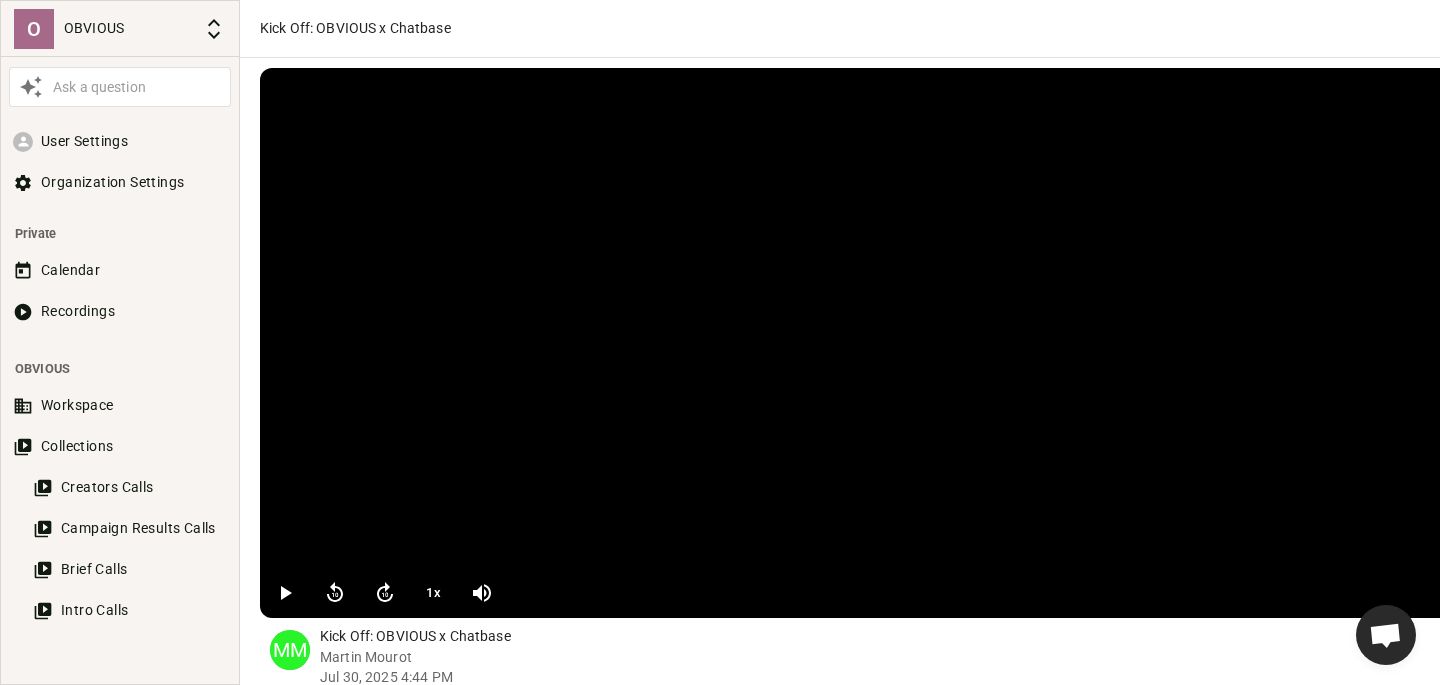 type on "208" 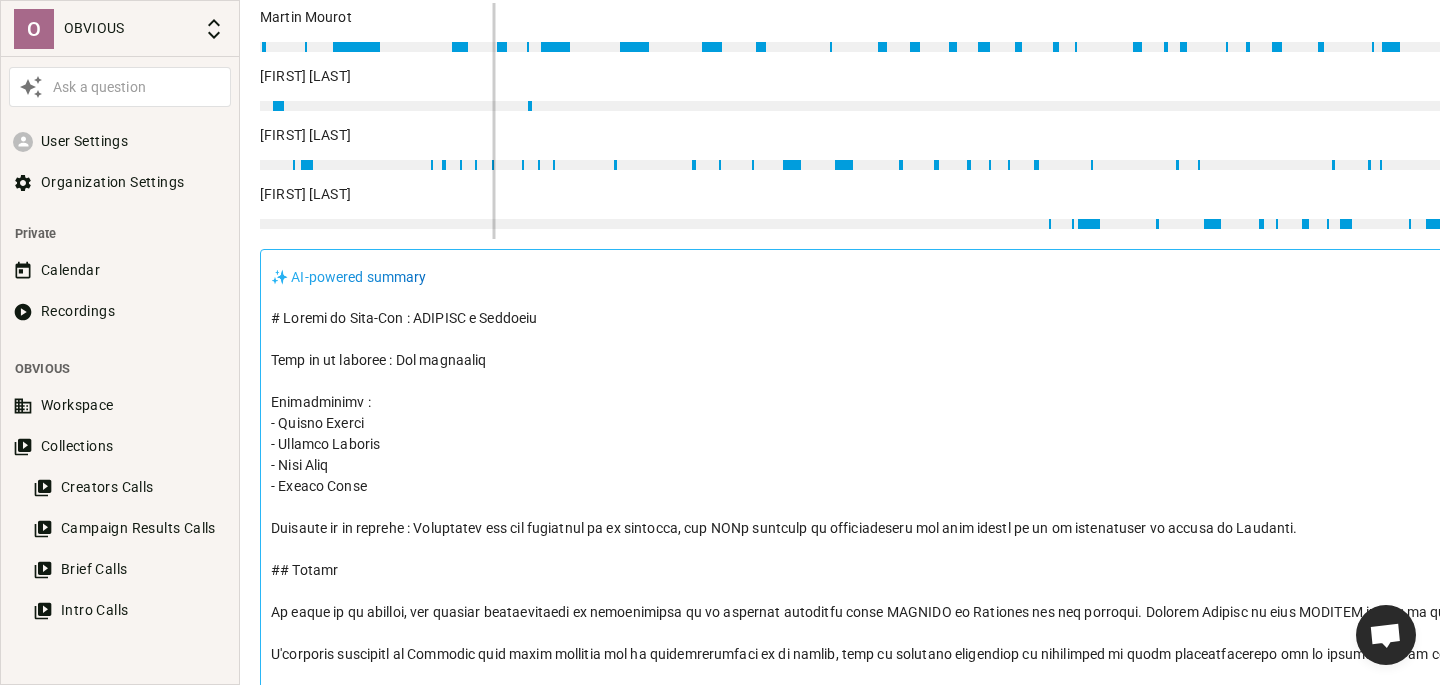 scroll, scrollTop: 781, scrollLeft: 0, axis: vertical 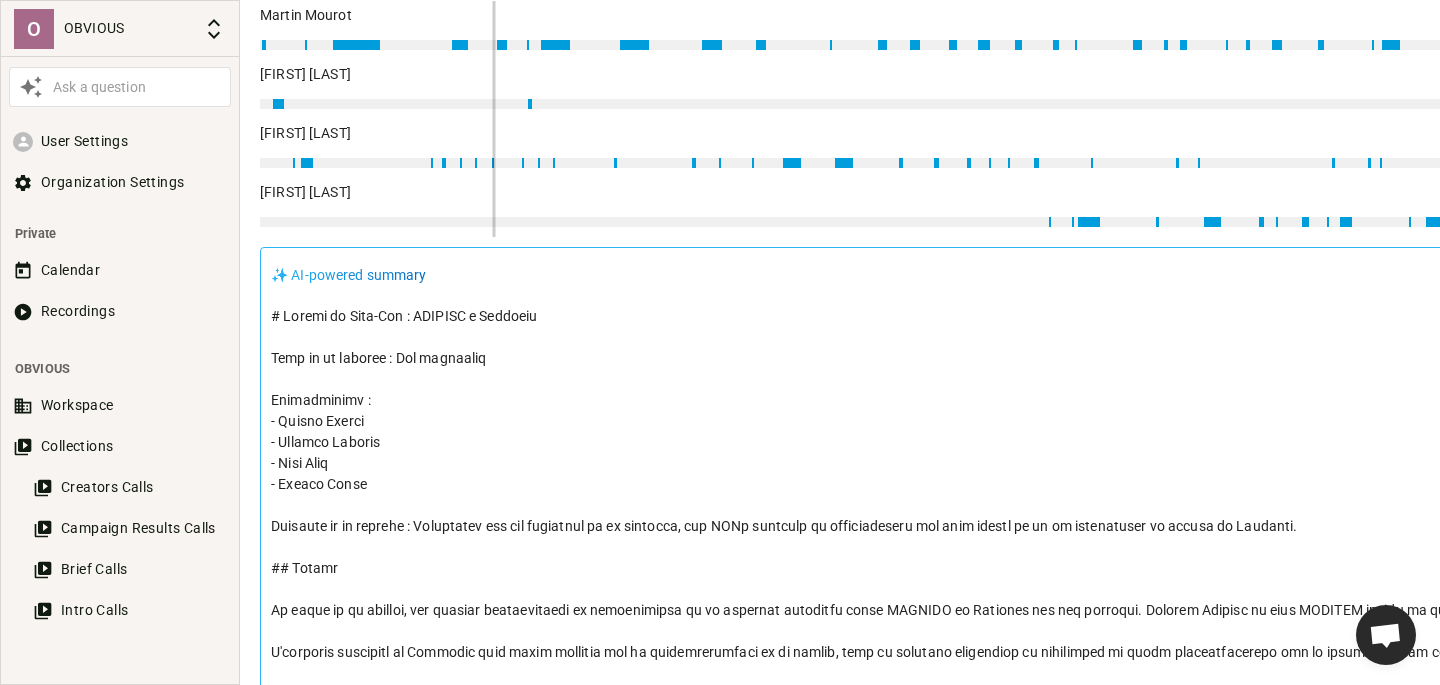 click at bounding box center [1660, 789] 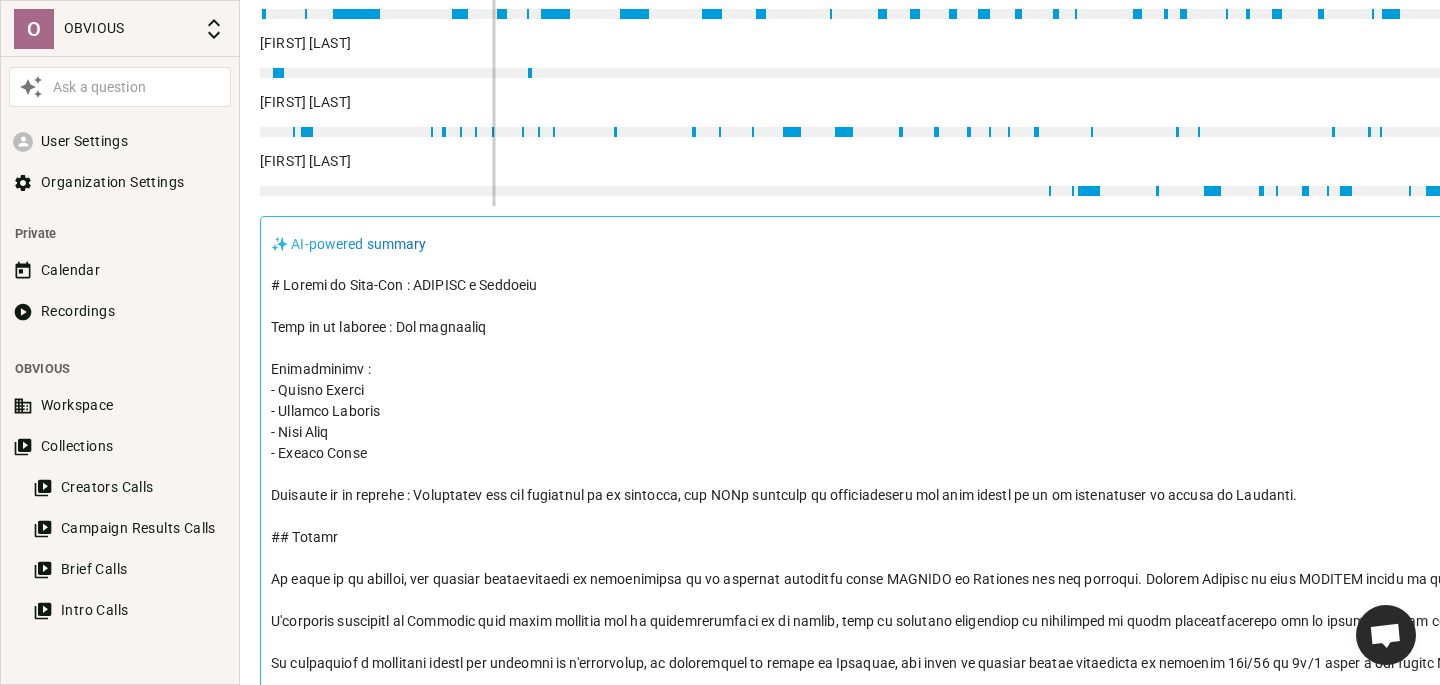click at bounding box center (1660, 758) 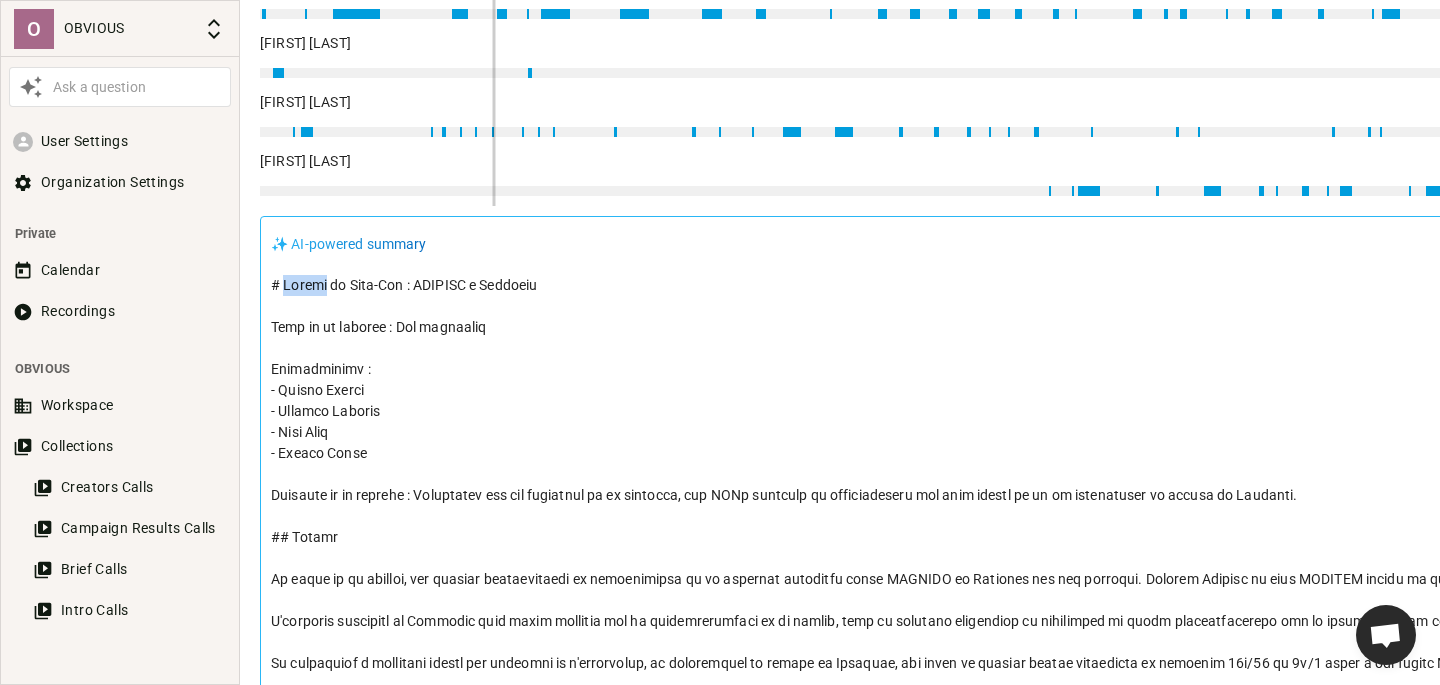 click at bounding box center [1660, 758] 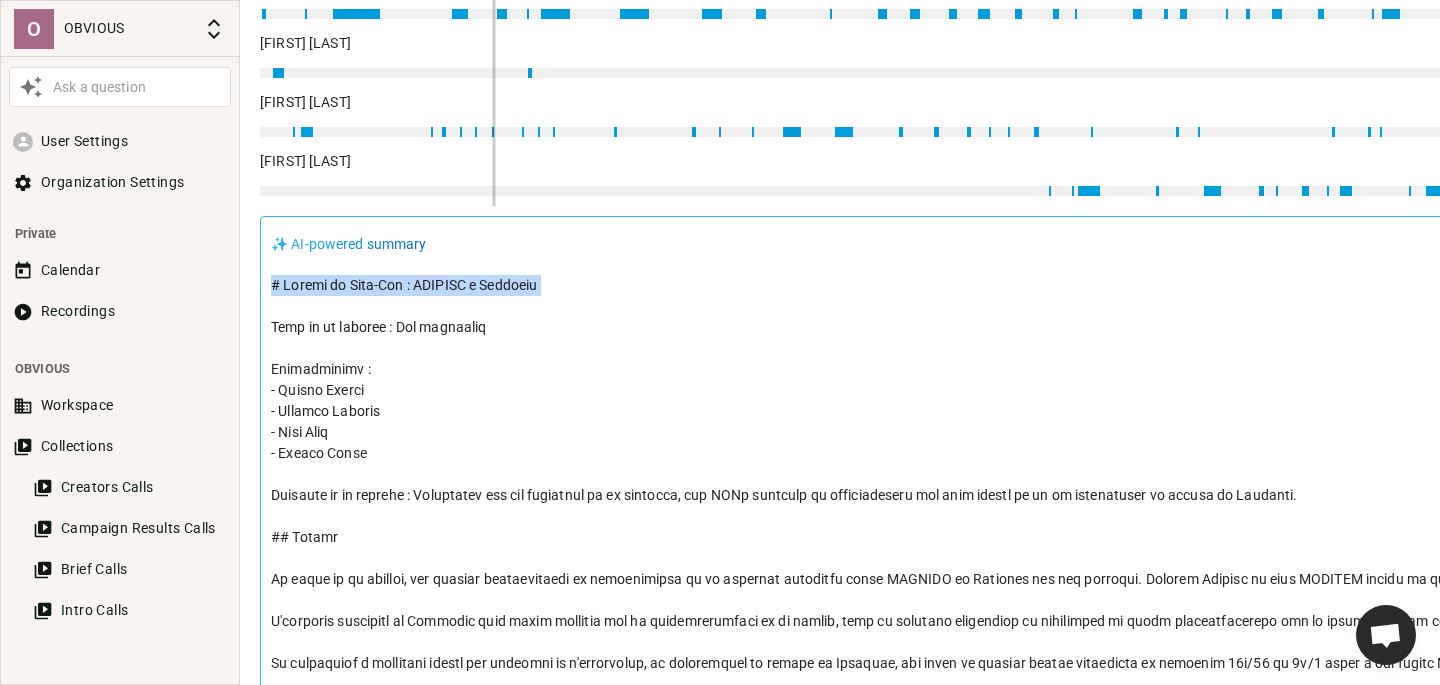 click at bounding box center (1660, 758) 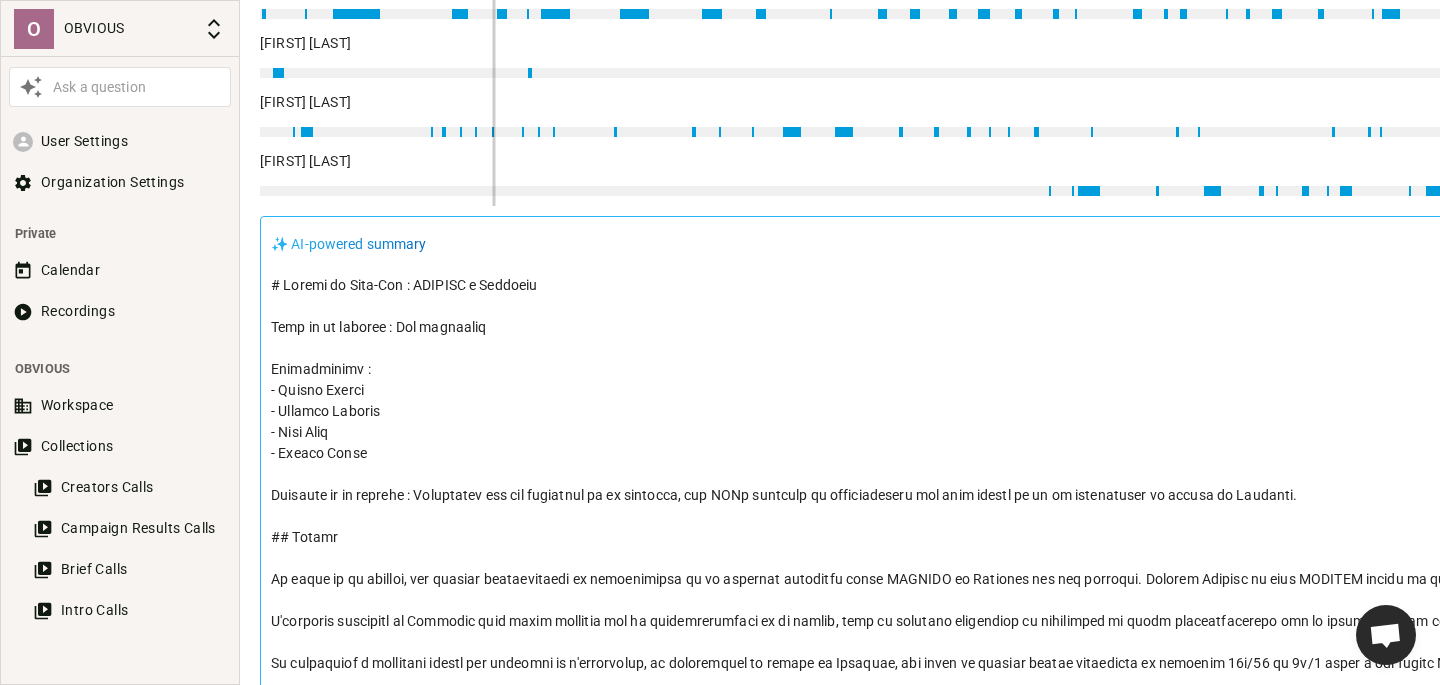 click at bounding box center [1660, 758] 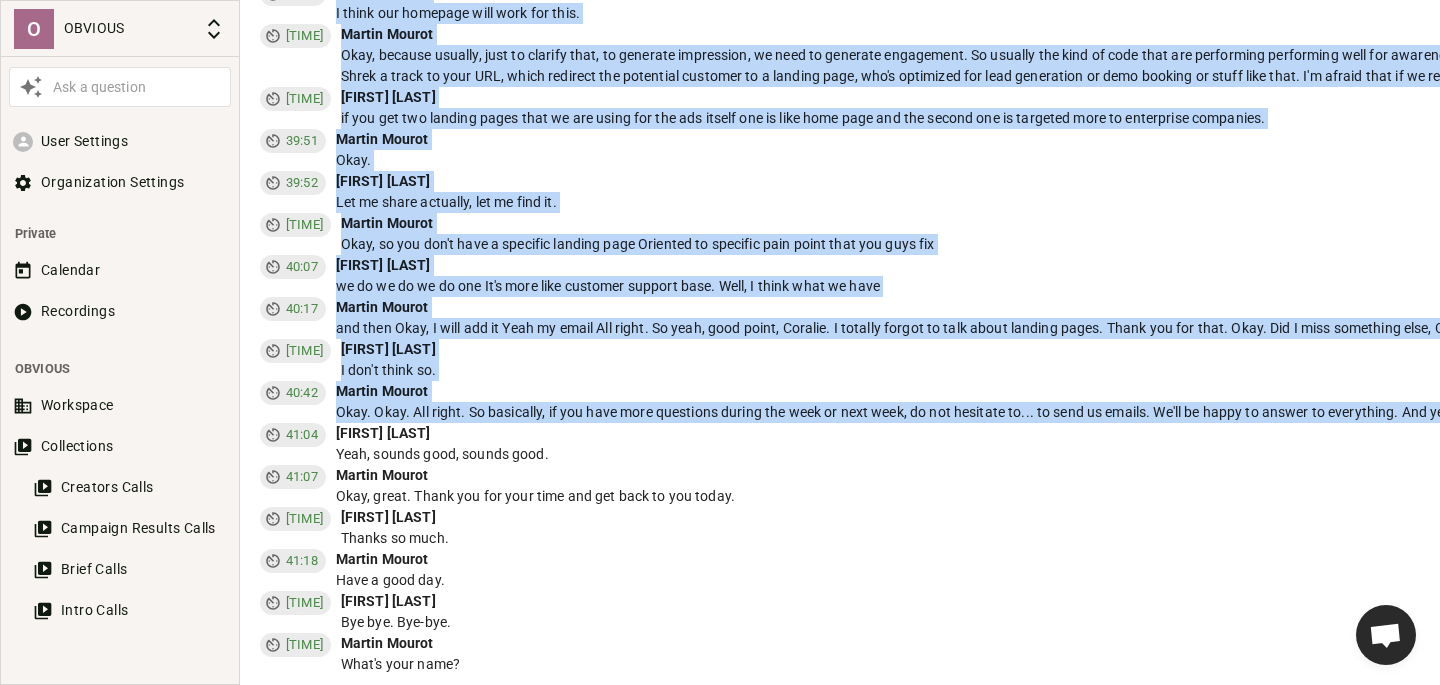 scroll, scrollTop: 12112, scrollLeft: 0, axis: vertical 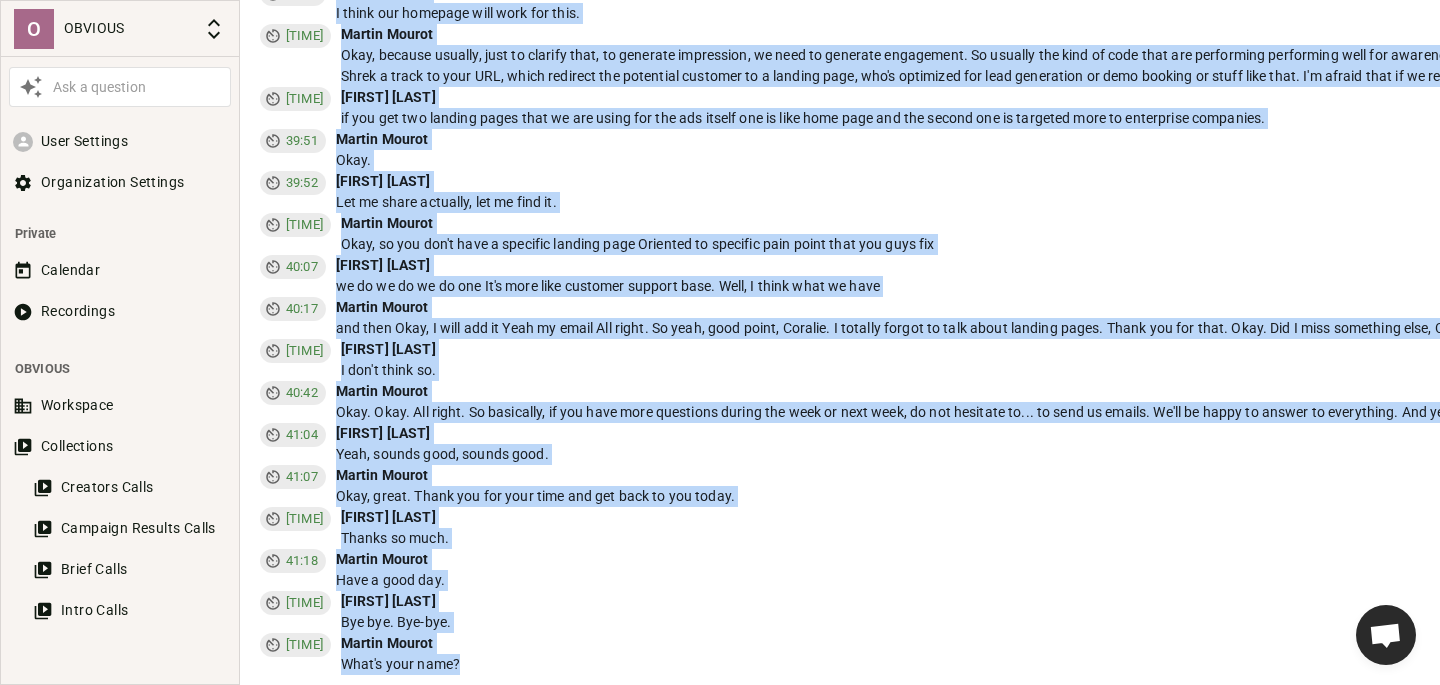 drag, startPoint x: 270, startPoint y: 283, endPoint x: 715, endPoint y: 661, distance: 583.87415 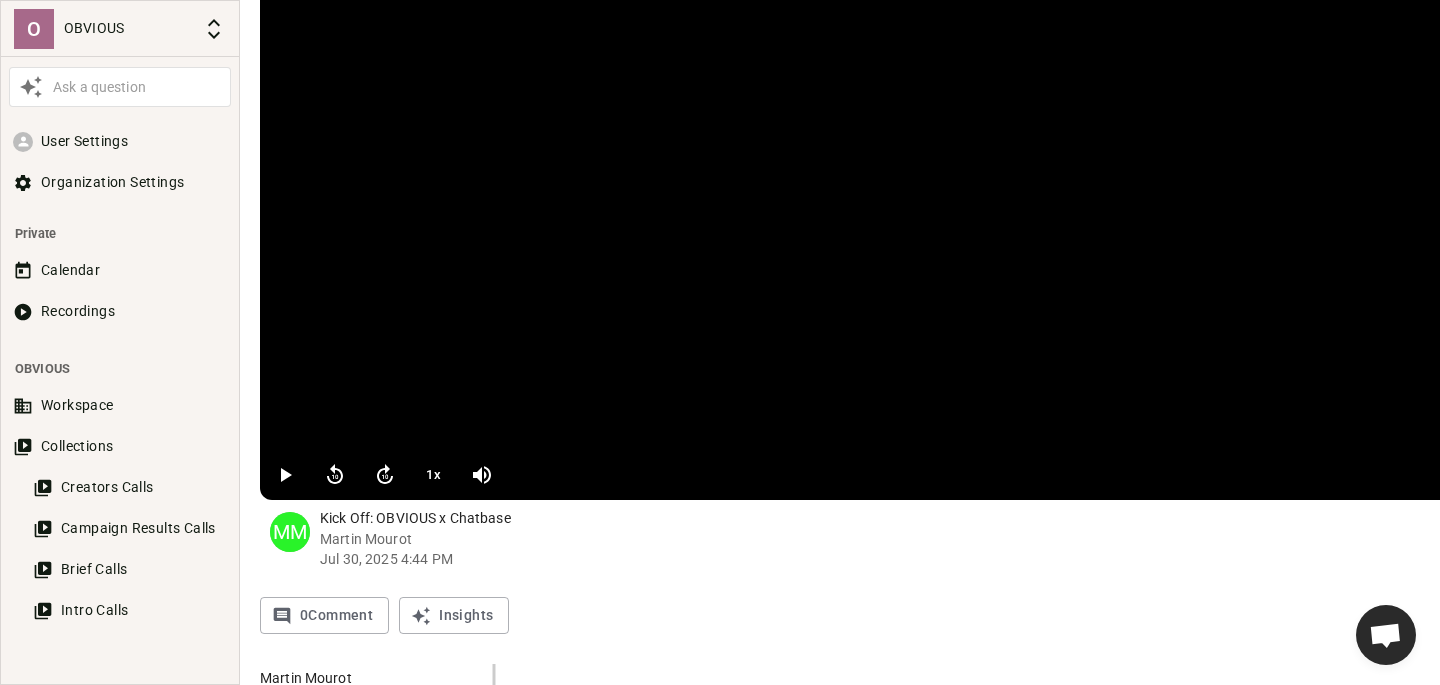 scroll, scrollTop: 114, scrollLeft: 0, axis: vertical 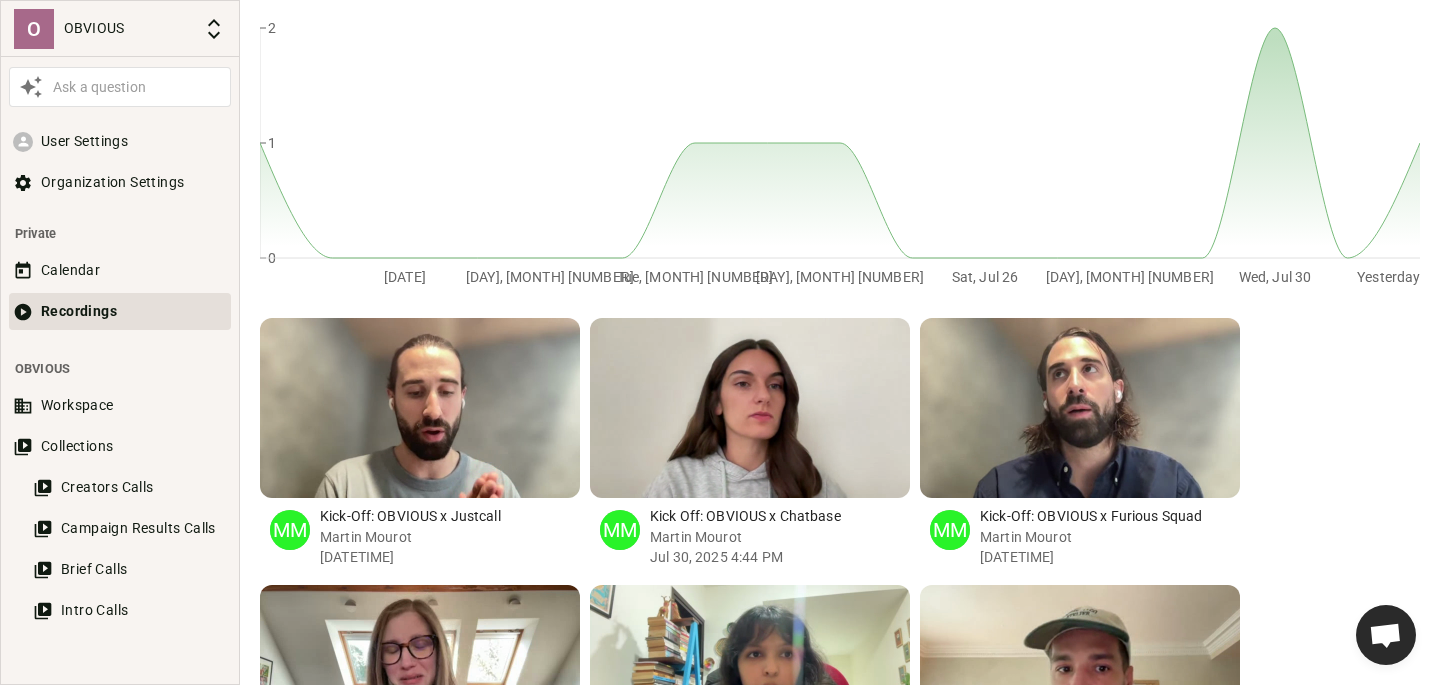 click at bounding box center (506, 408) 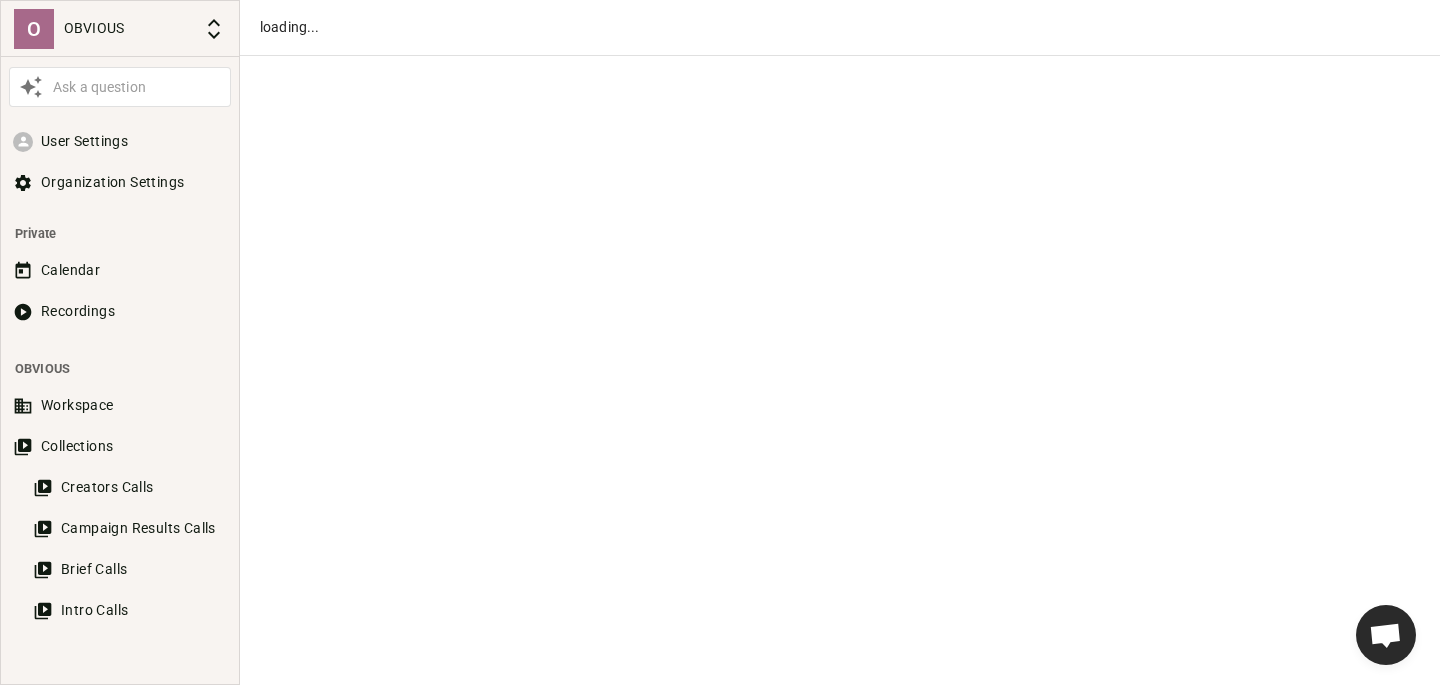 scroll, scrollTop: 0, scrollLeft: 0, axis: both 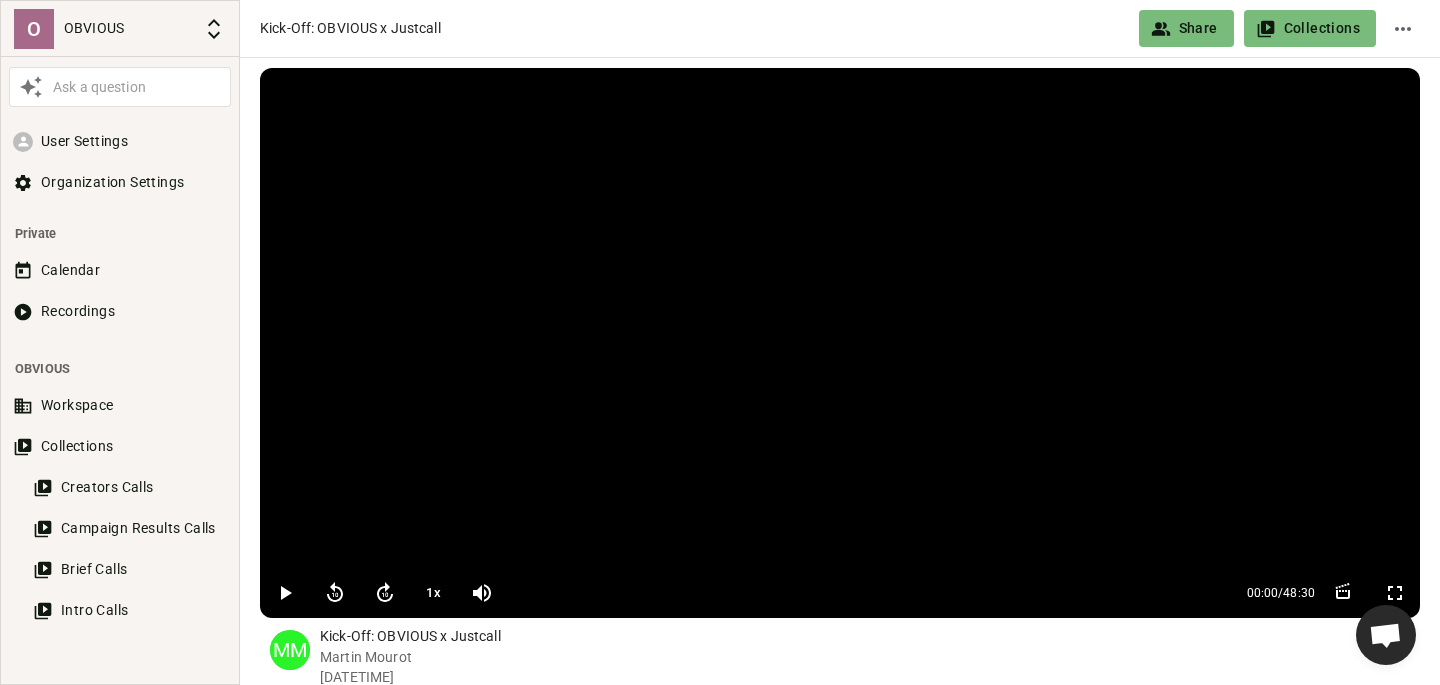click 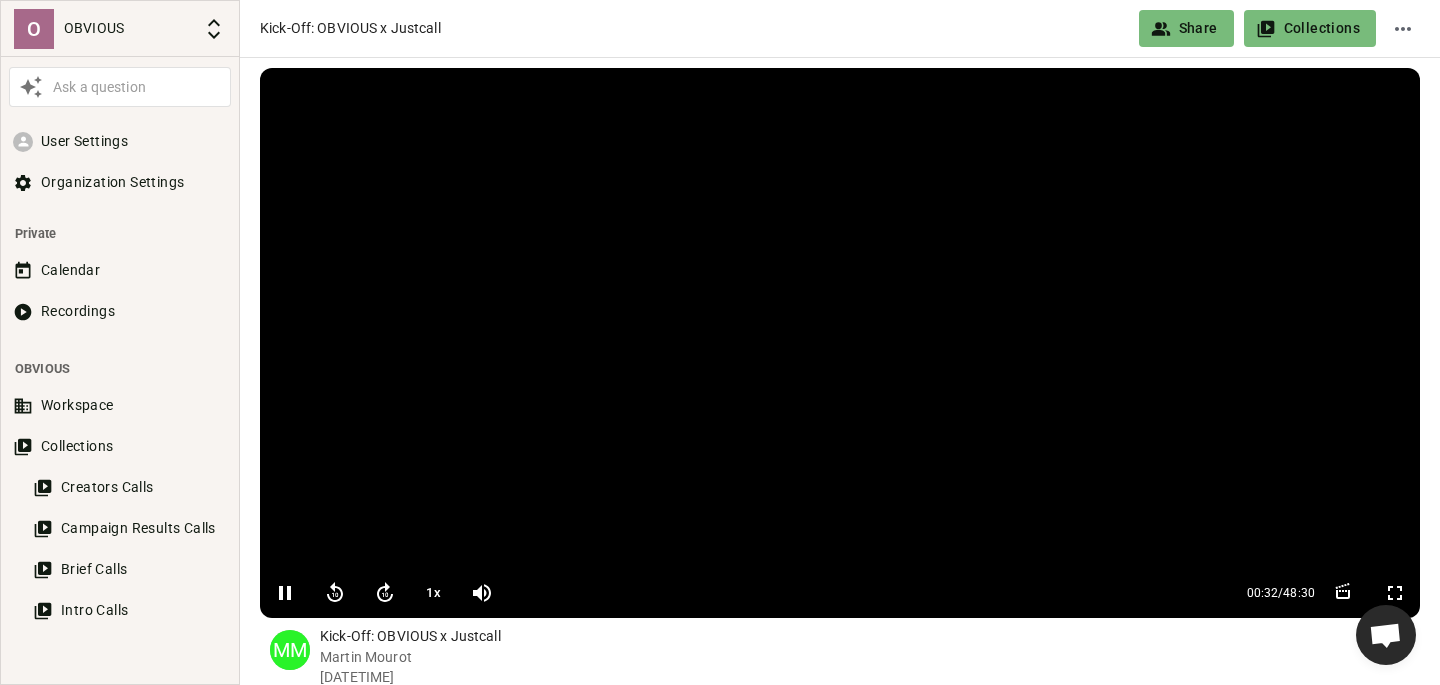 click 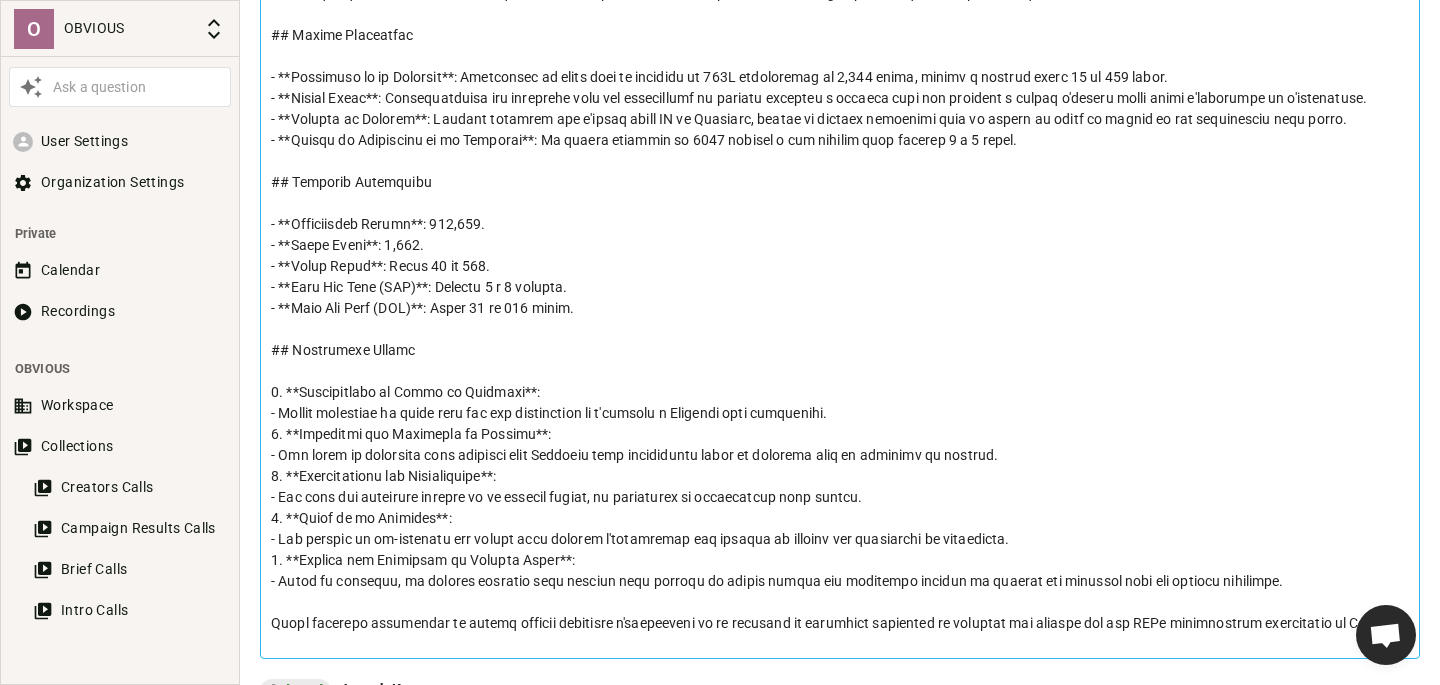 scroll, scrollTop: 1237, scrollLeft: 0, axis: vertical 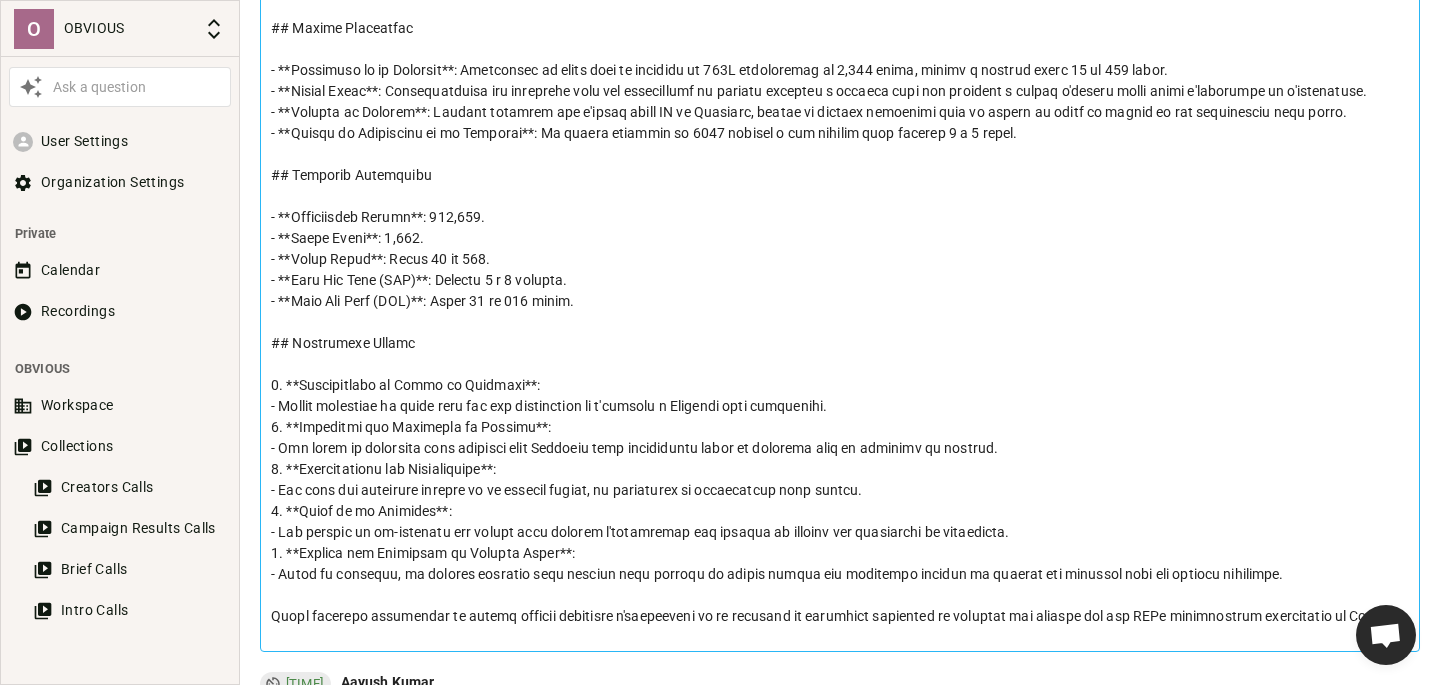 click at bounding box center (840, 238) 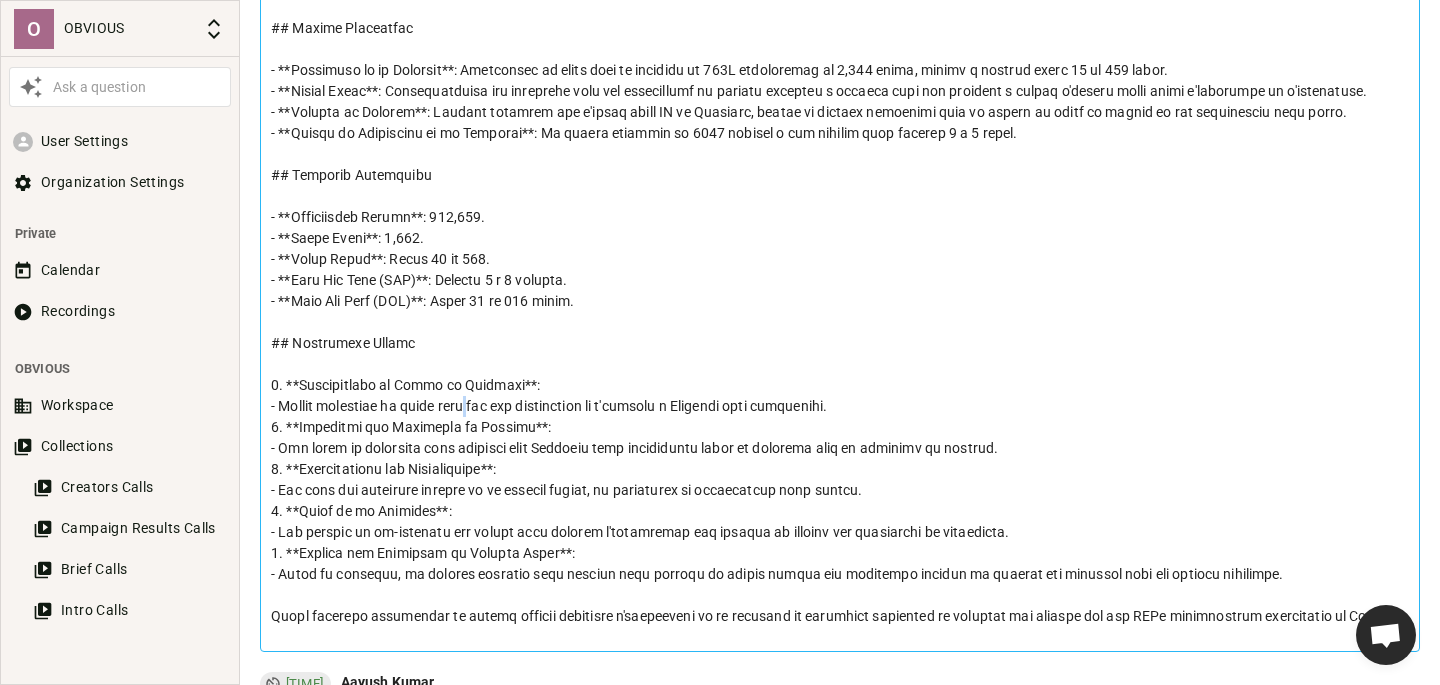 click at bounding box center [840, 238] 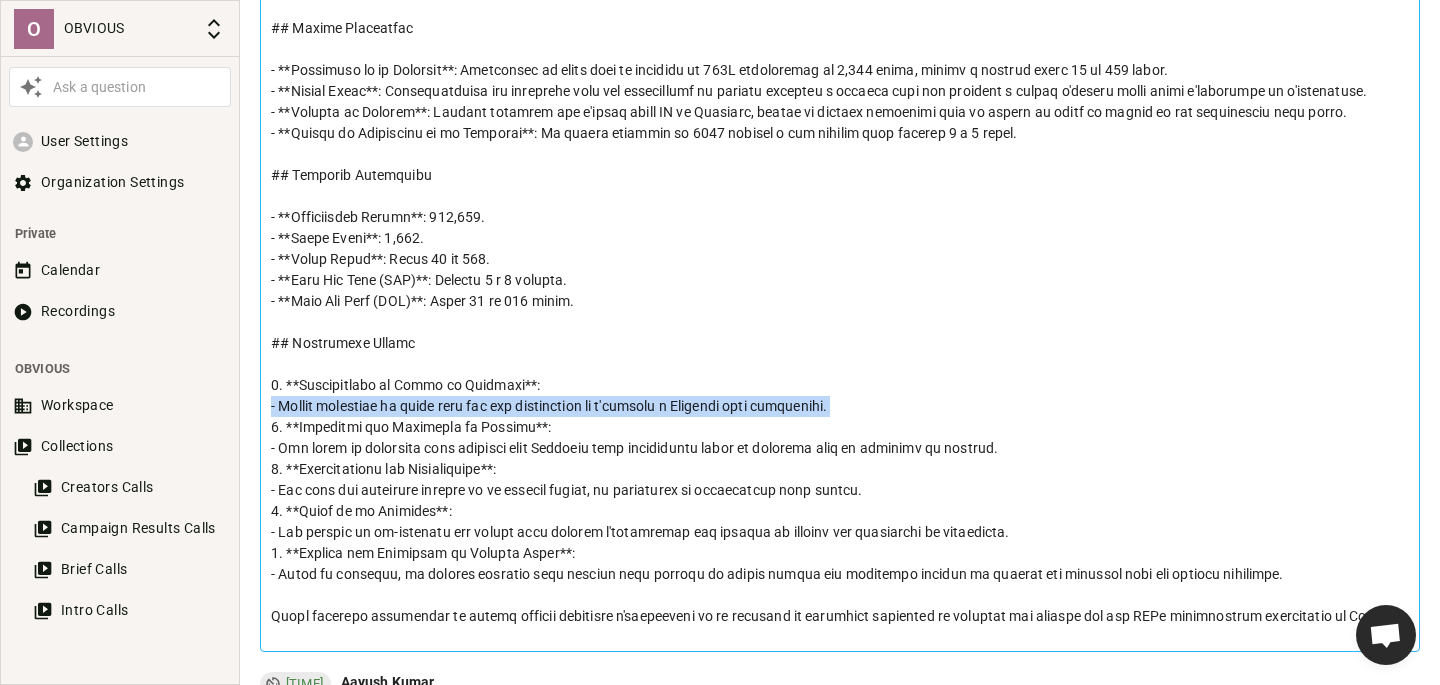 click at bounding box center (840, 238) 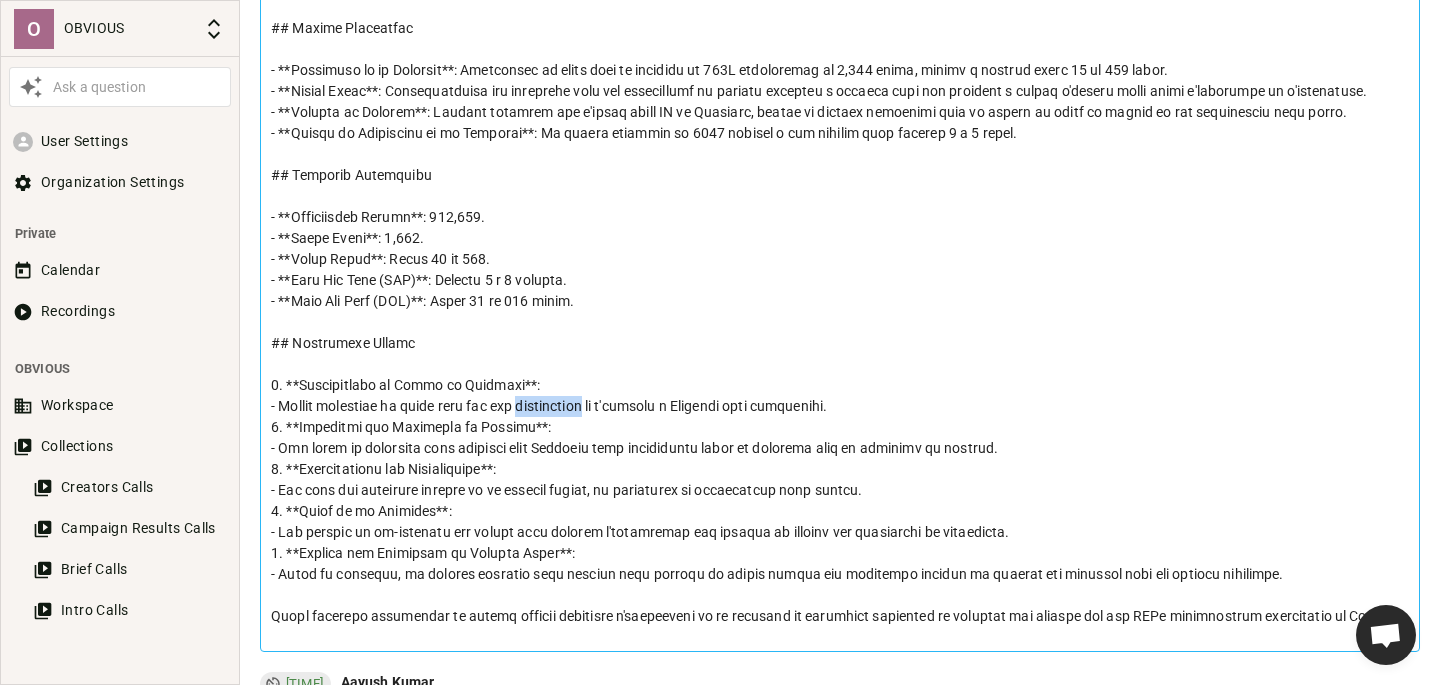 click at bounding box center [840, 238] 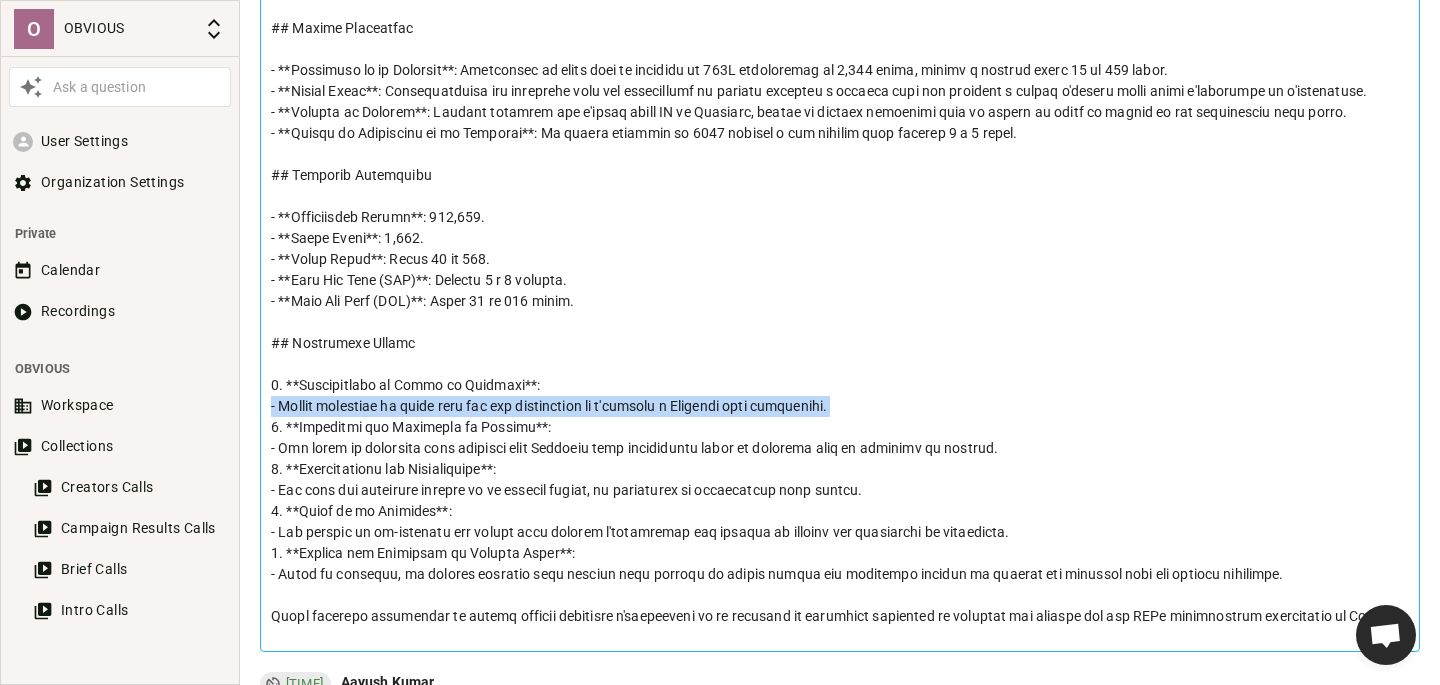 click at bounding box center (840, 238) 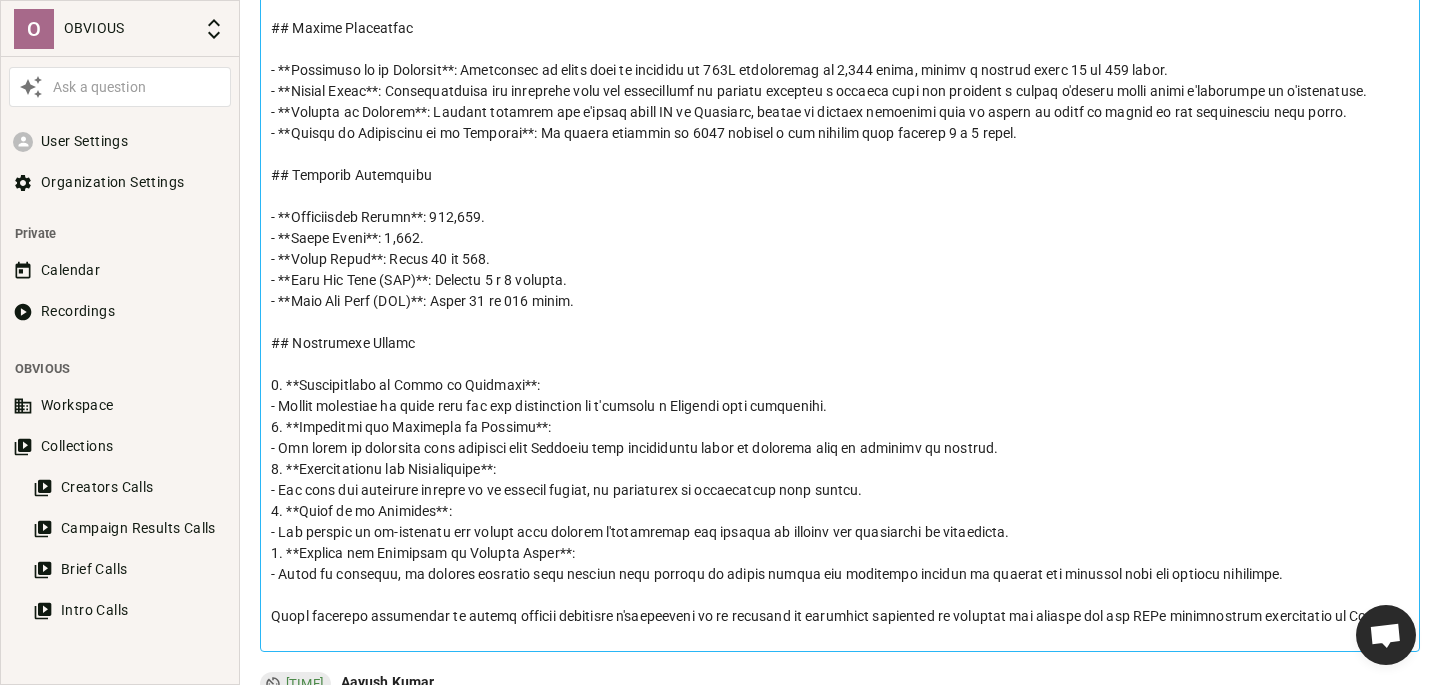 click at bounding box center (840, 238) 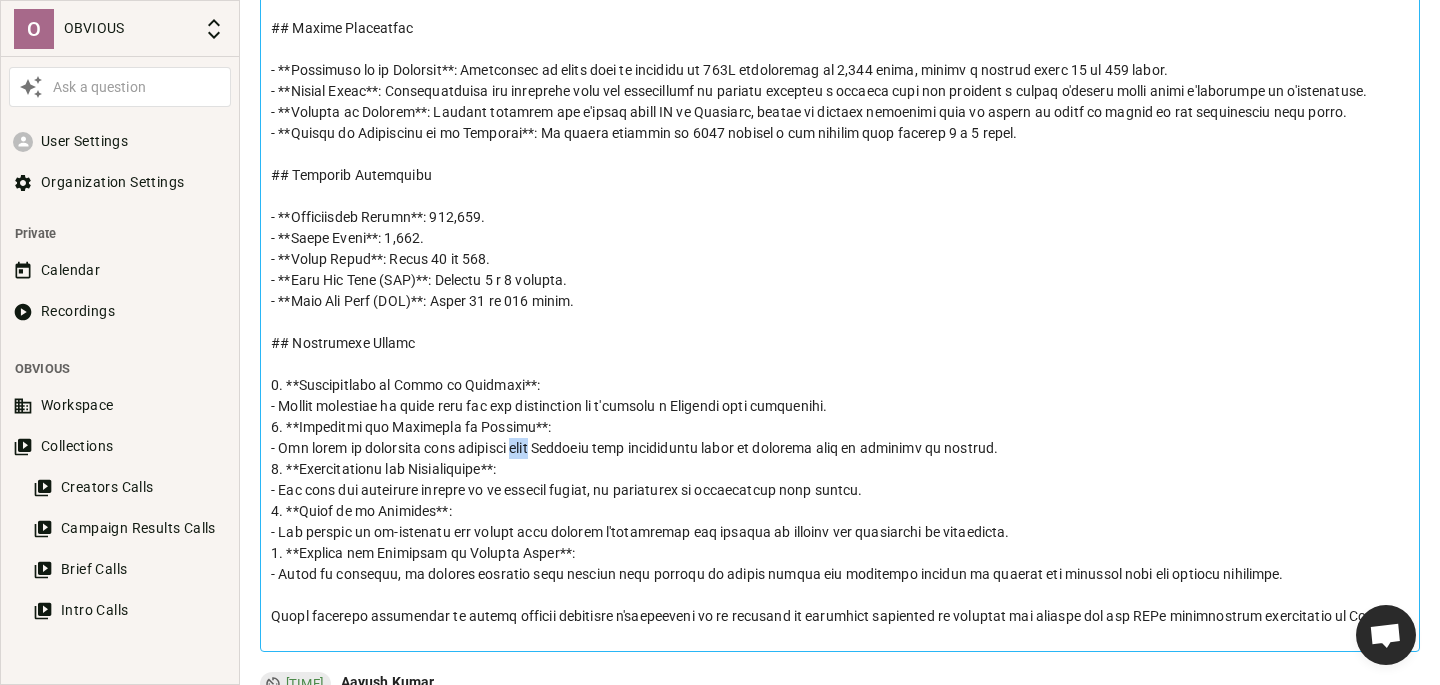 click at bounding box center (840, 238) 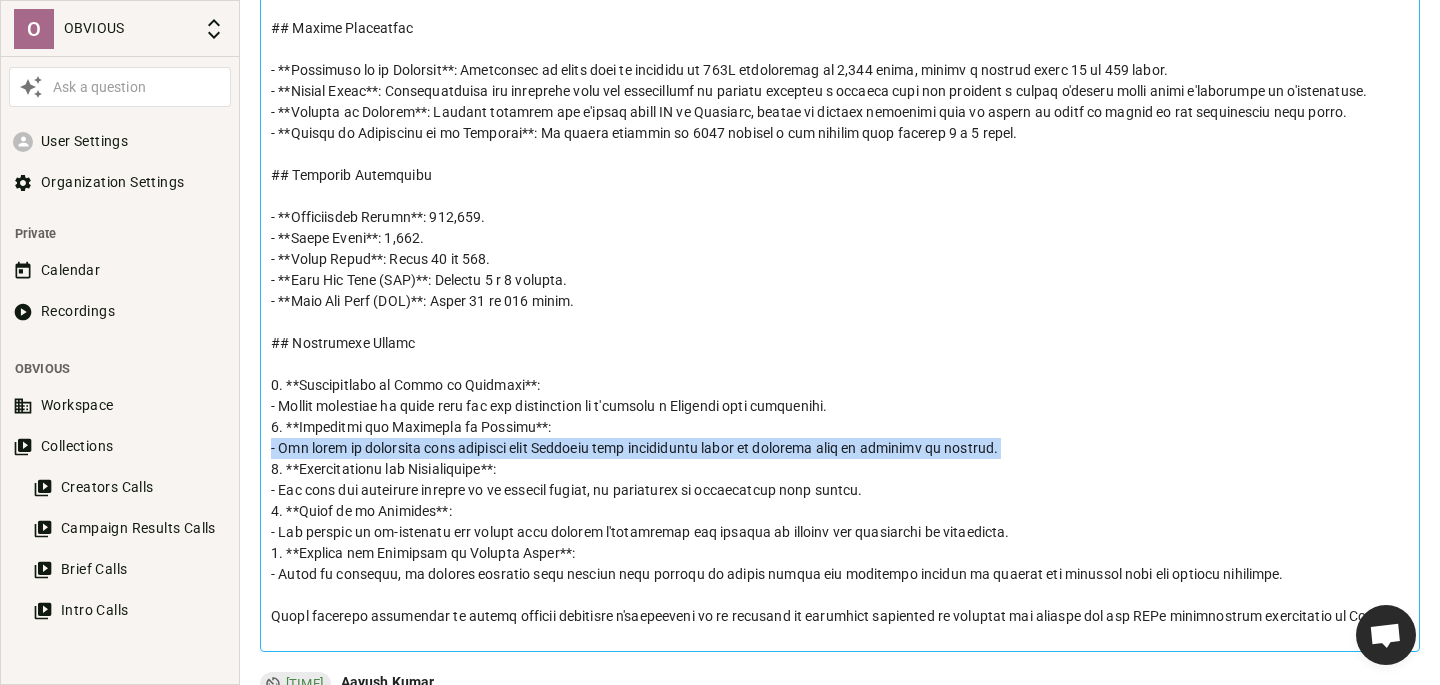 click at bounding box center [840, 238] 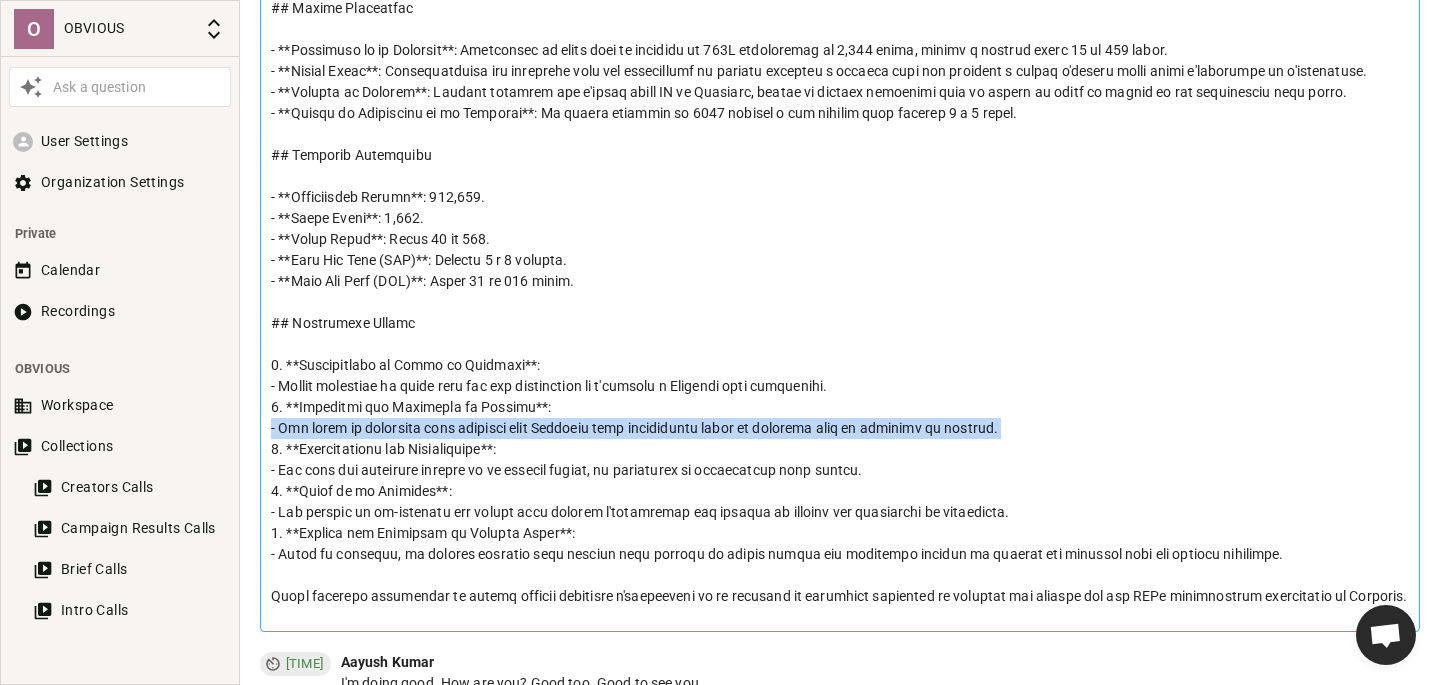 scroll, scrollTop: 1264, scrollLeft: 0, axis: vertical 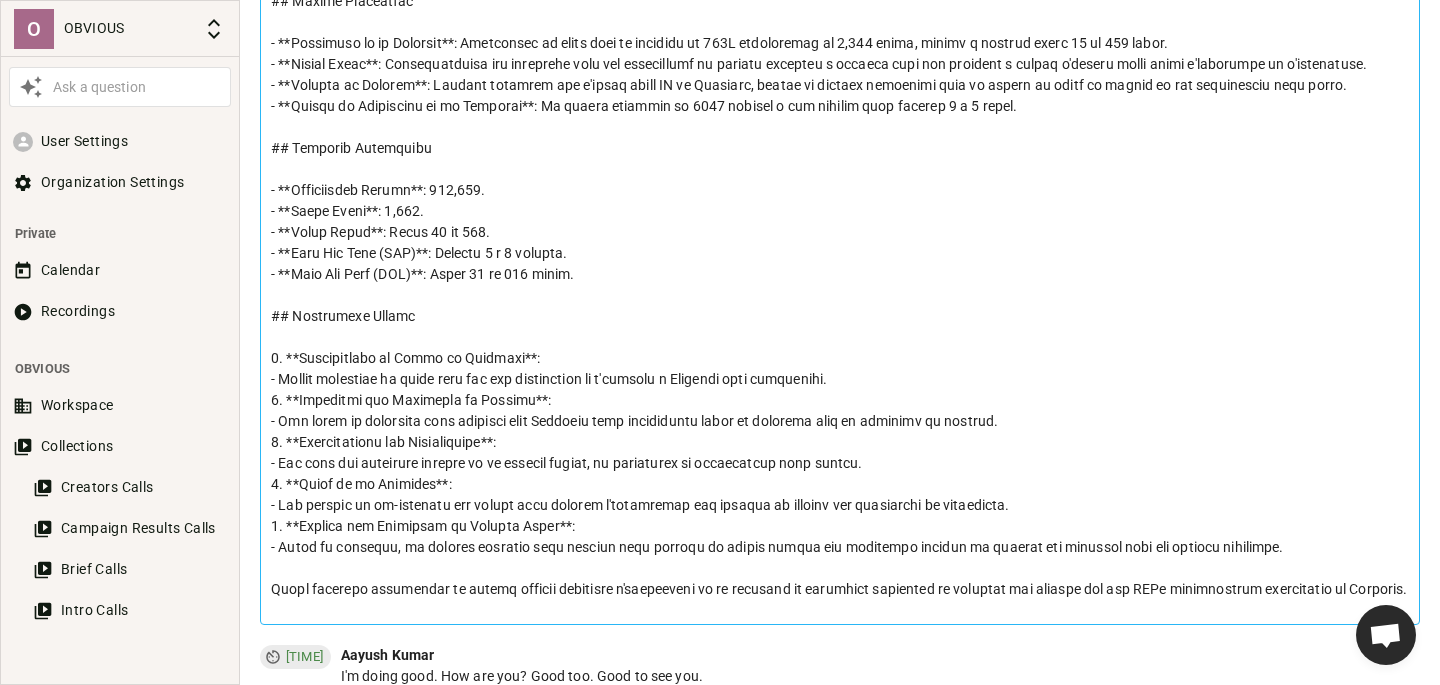 click at bounding box center (840, 211) 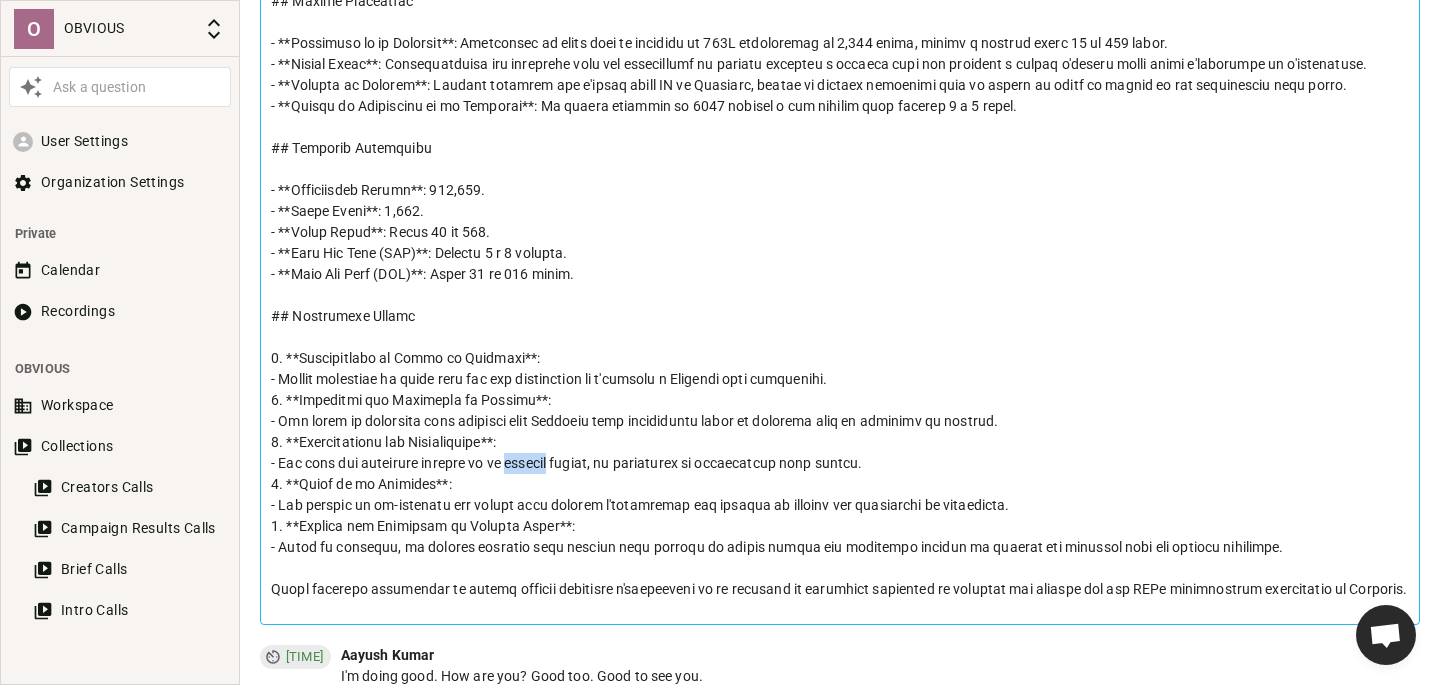 click at bounding box center [840, 211] 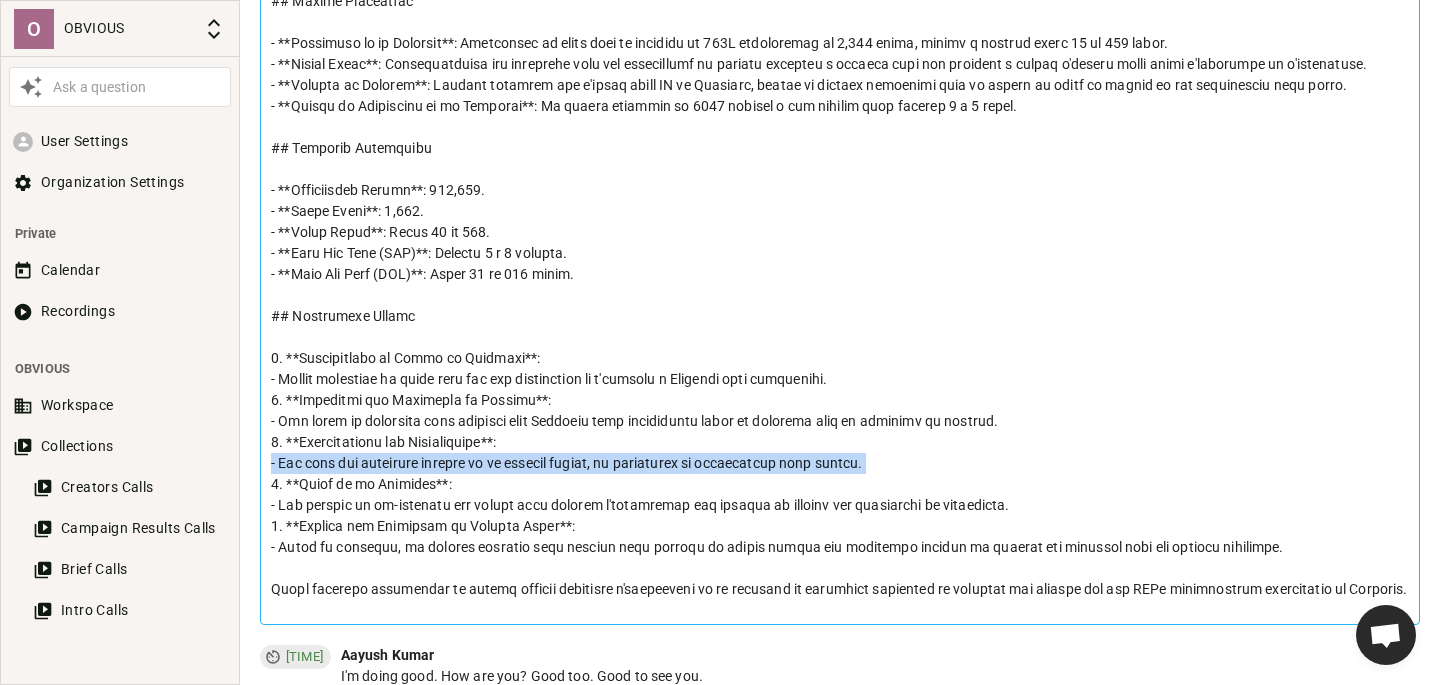 click at bounding box center [840, 211] 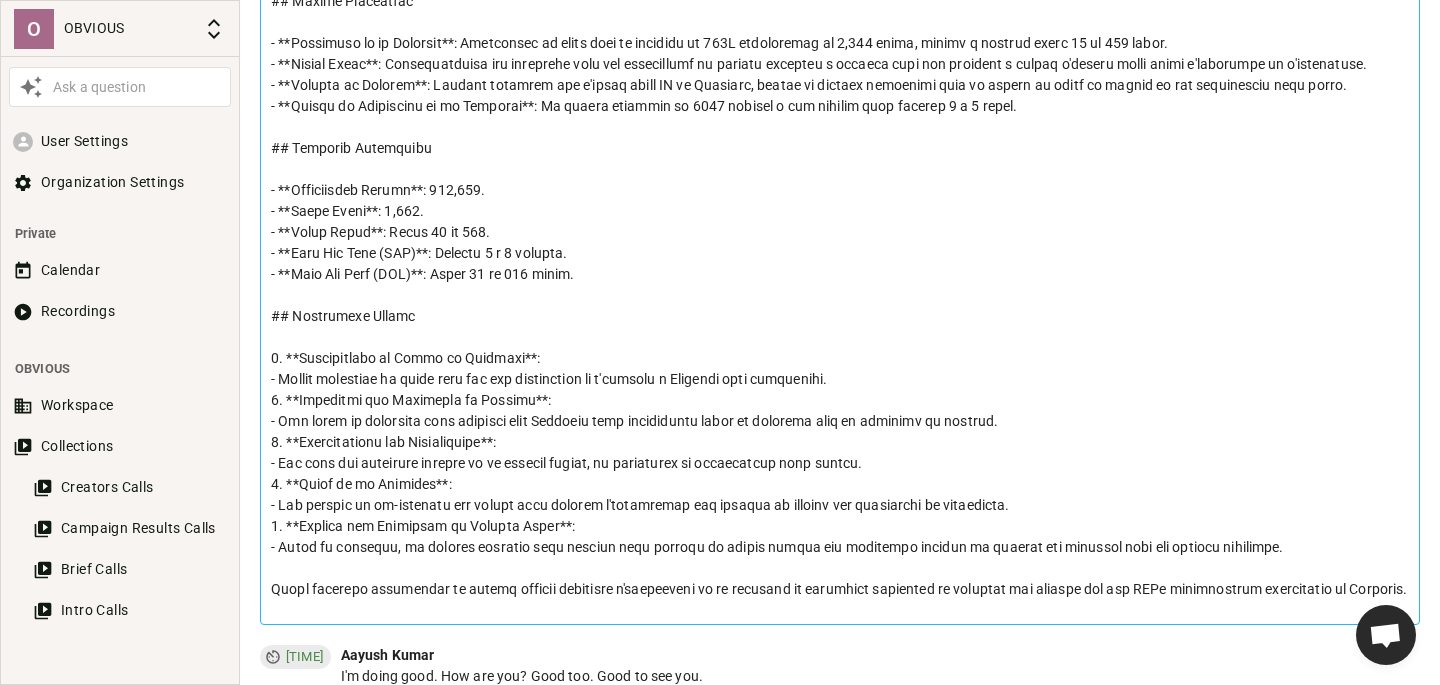 click at bounding box center [840, 211] 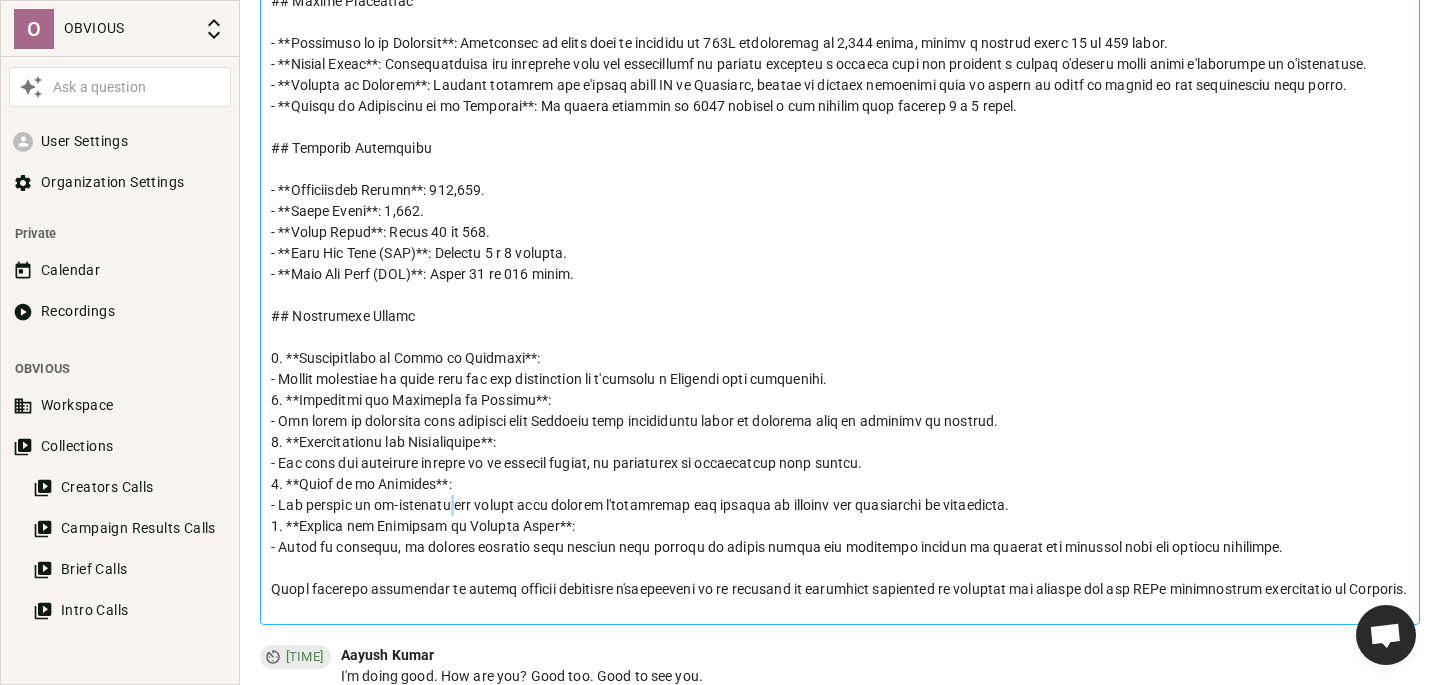 click at bounding box center [840, 211] 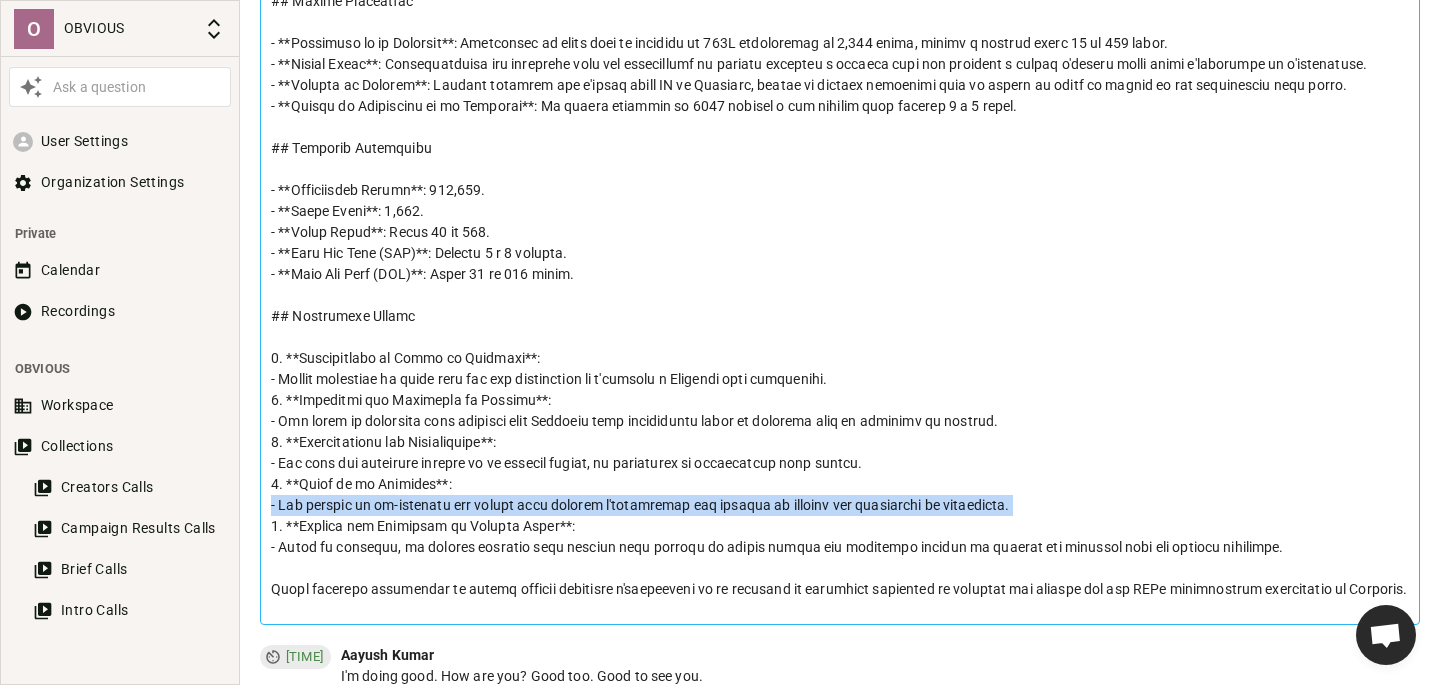 click at bounding box center (840, 211) 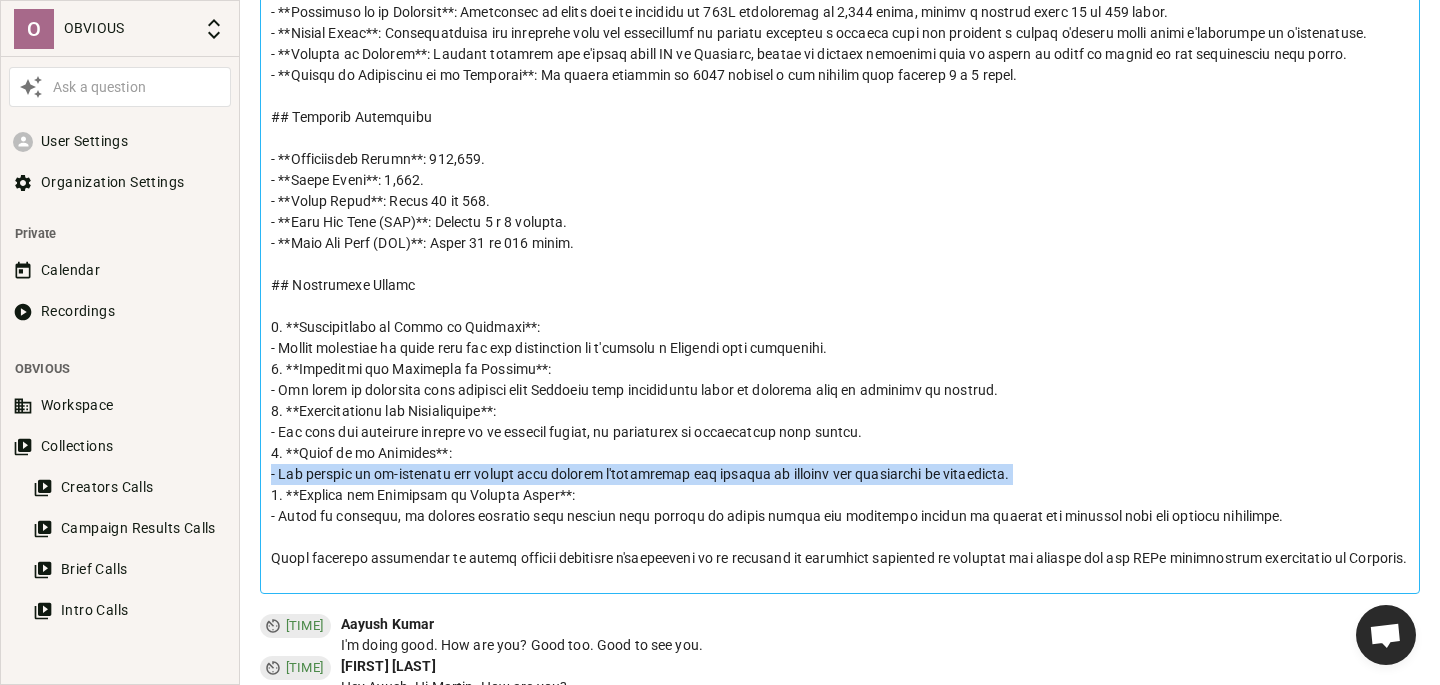 scroll, scrollTop: 1307, scrollLeft: 0, axis: vertical 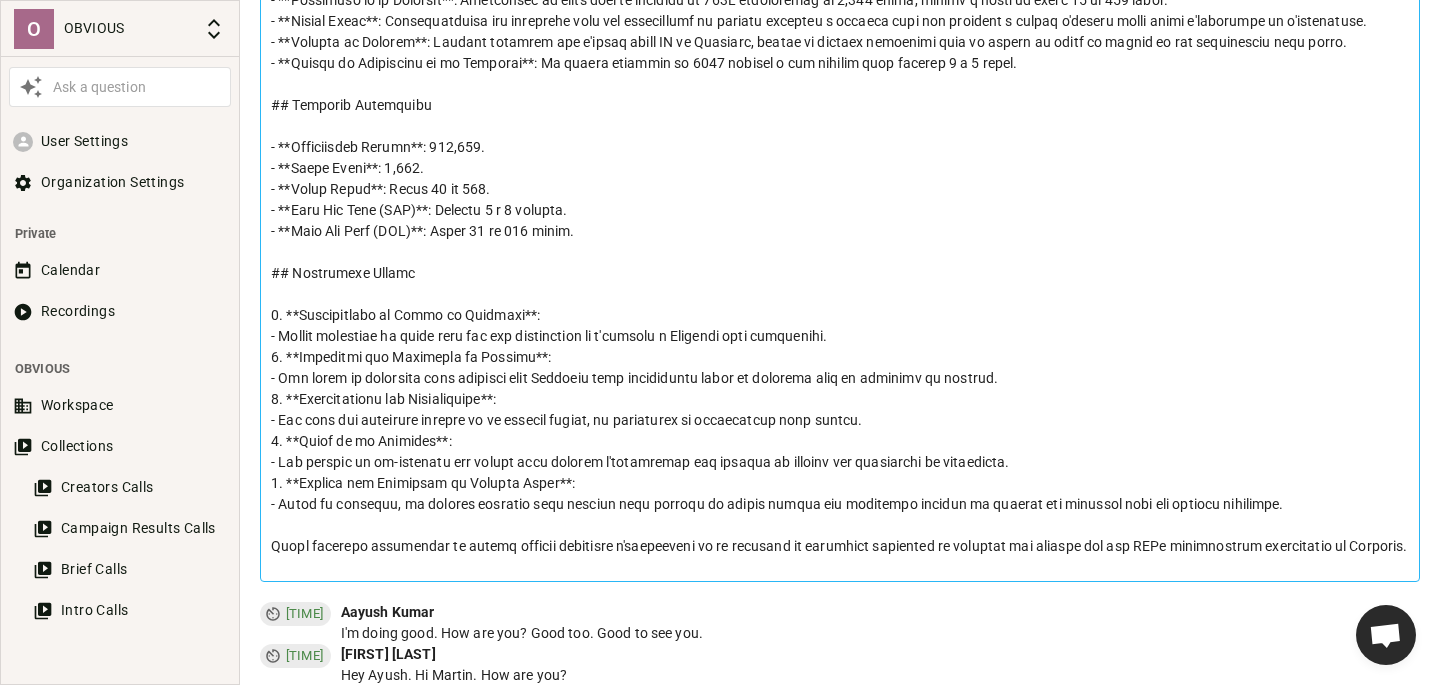 click at bounding box center (840, 168) 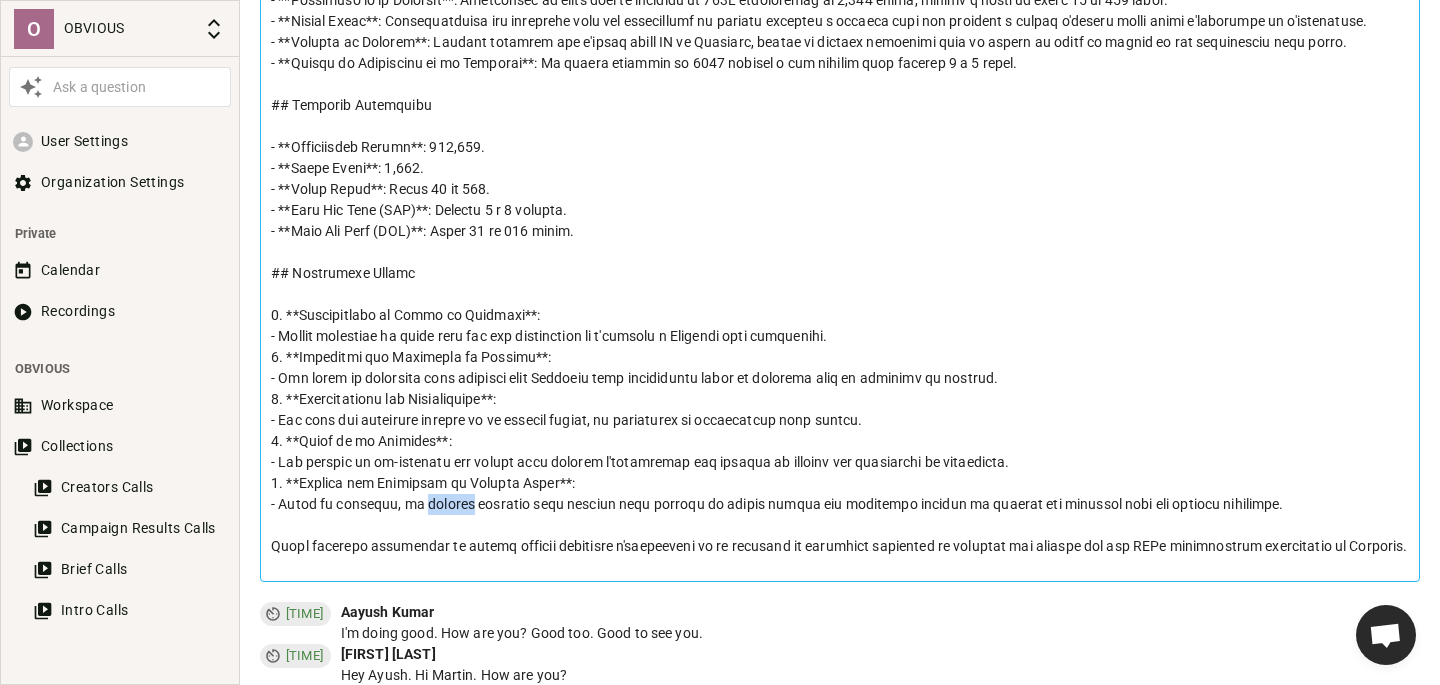 click at bounding box center (840, 168) 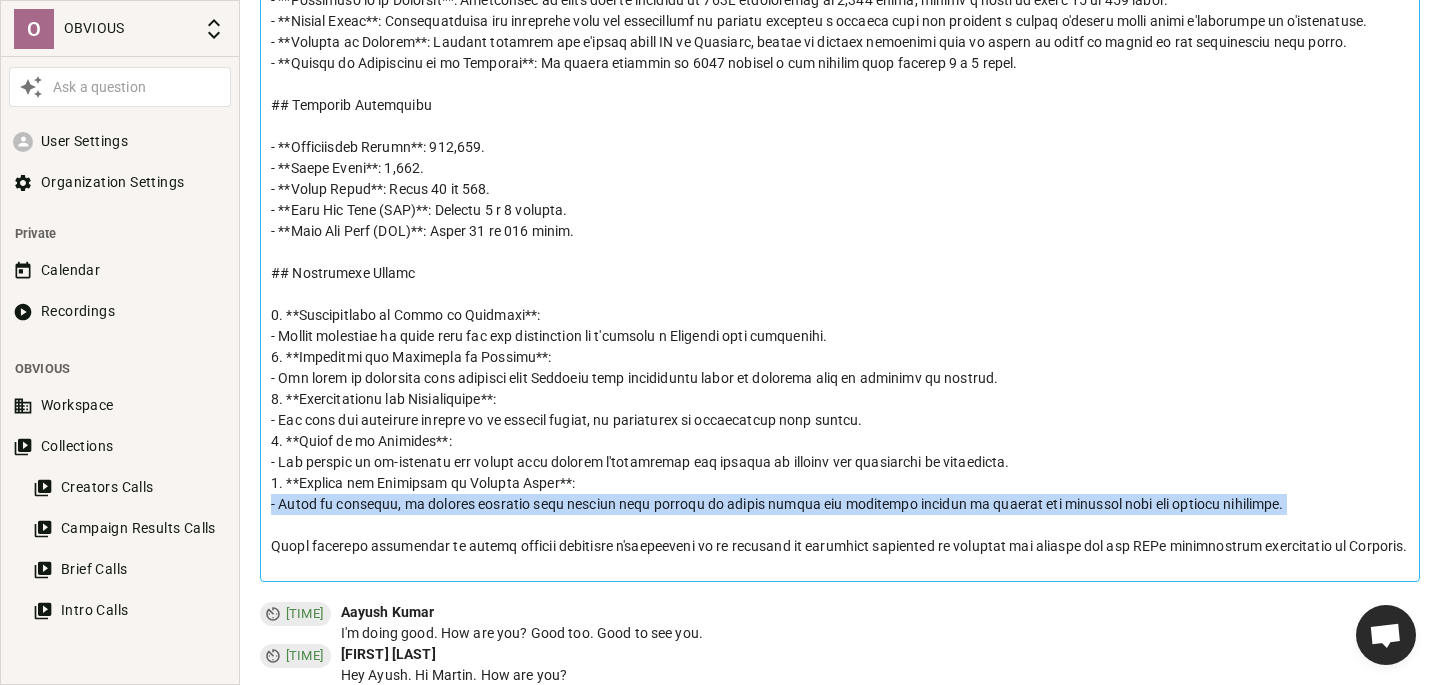 click at bounding box center [840, 168] 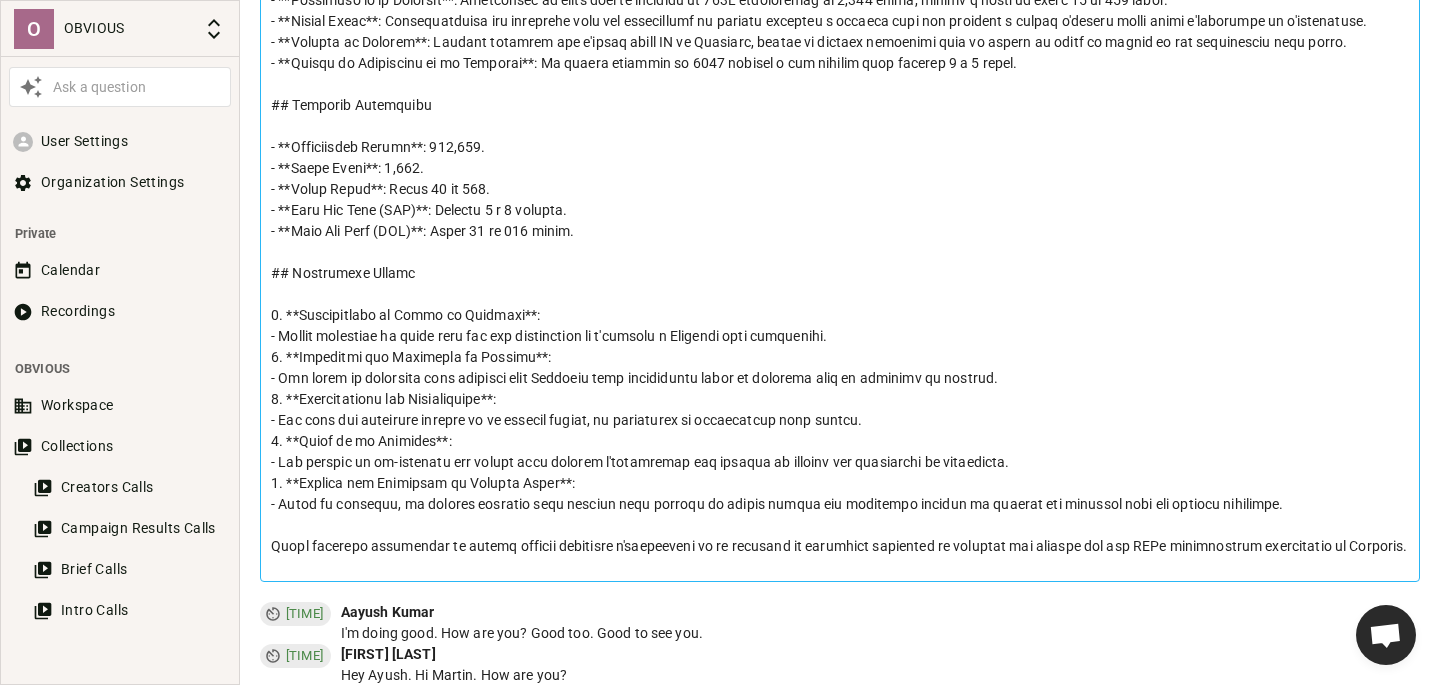 click at bounding box center [840, 168] 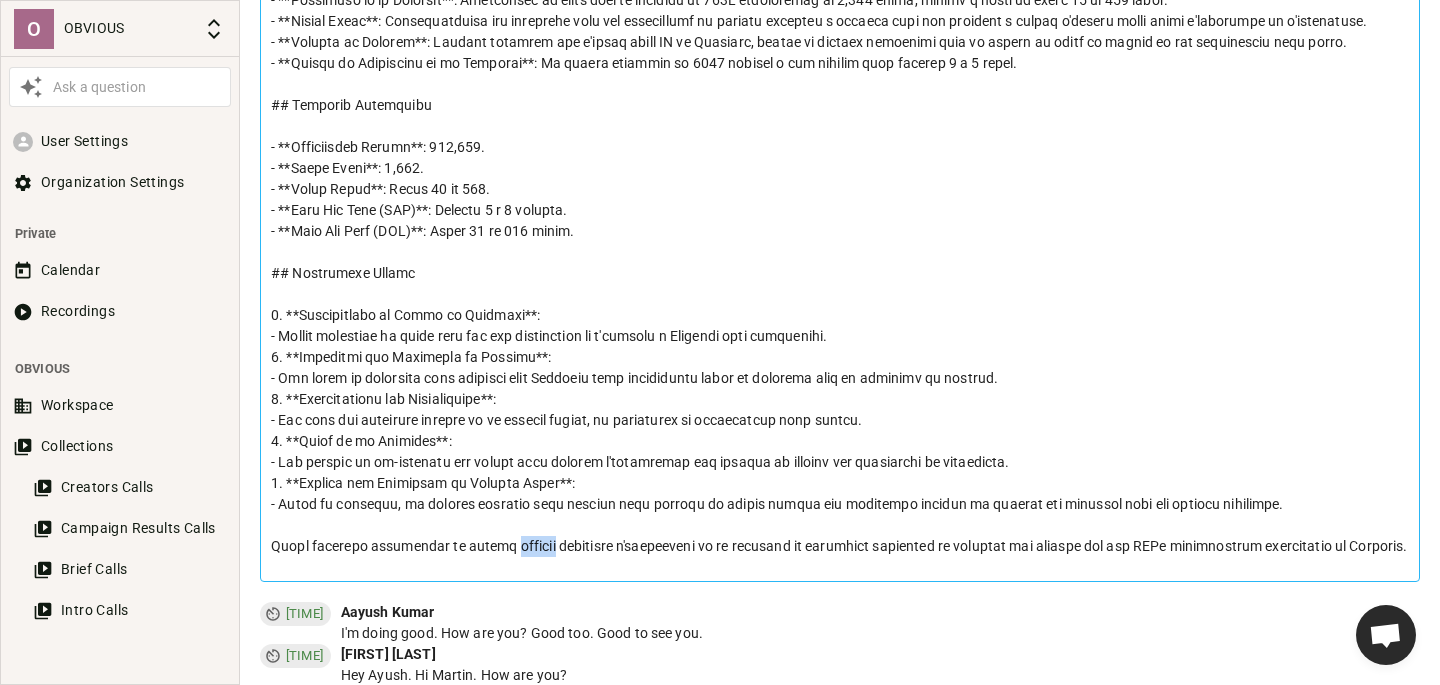 click at bounding box center (840, 168) 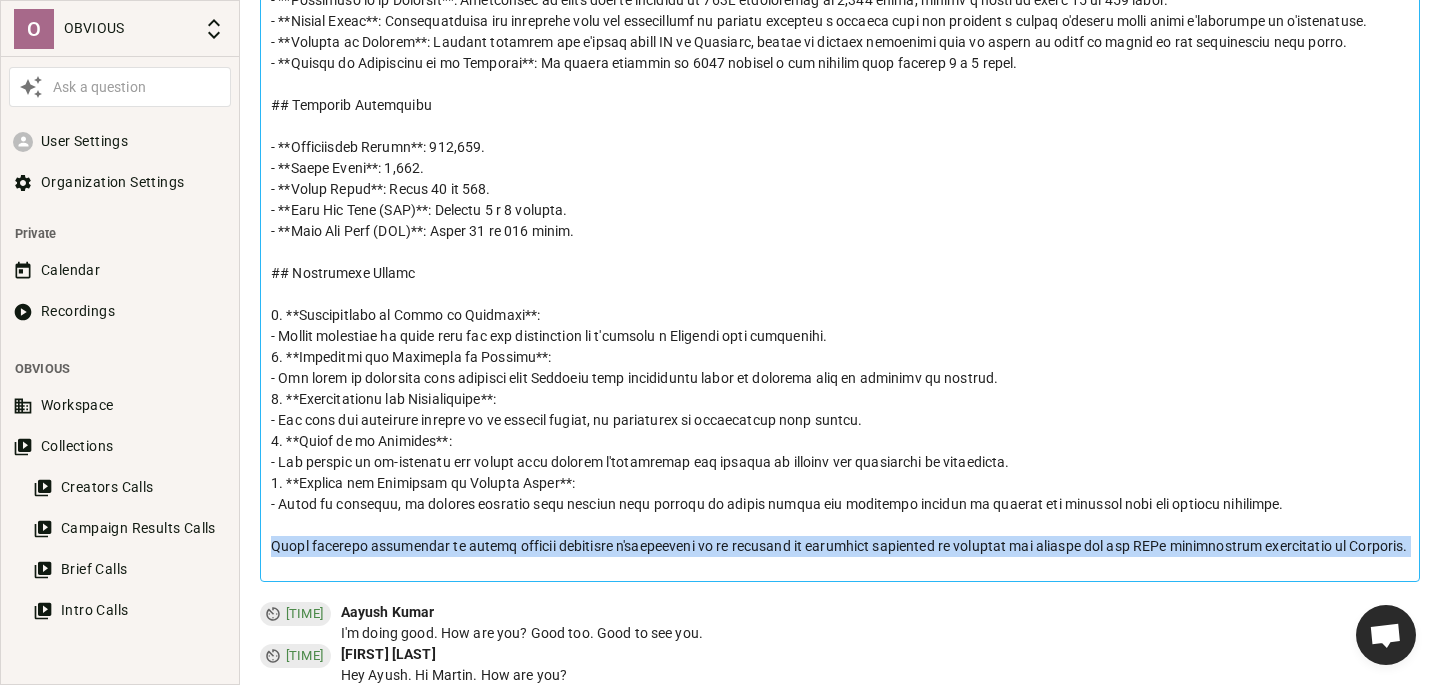 click at bounding box center (840, 168) 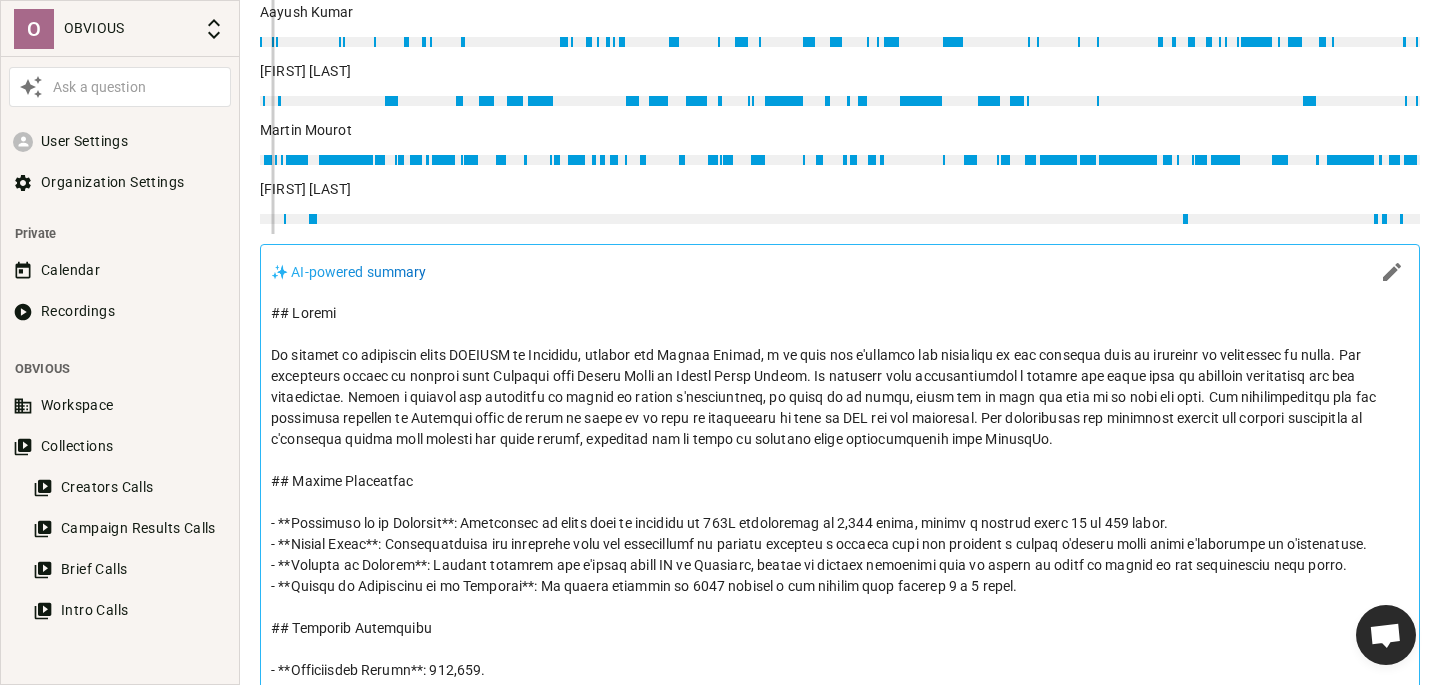 scroll, scrollTop: 675, scrollLeft: 0, axis: vertical 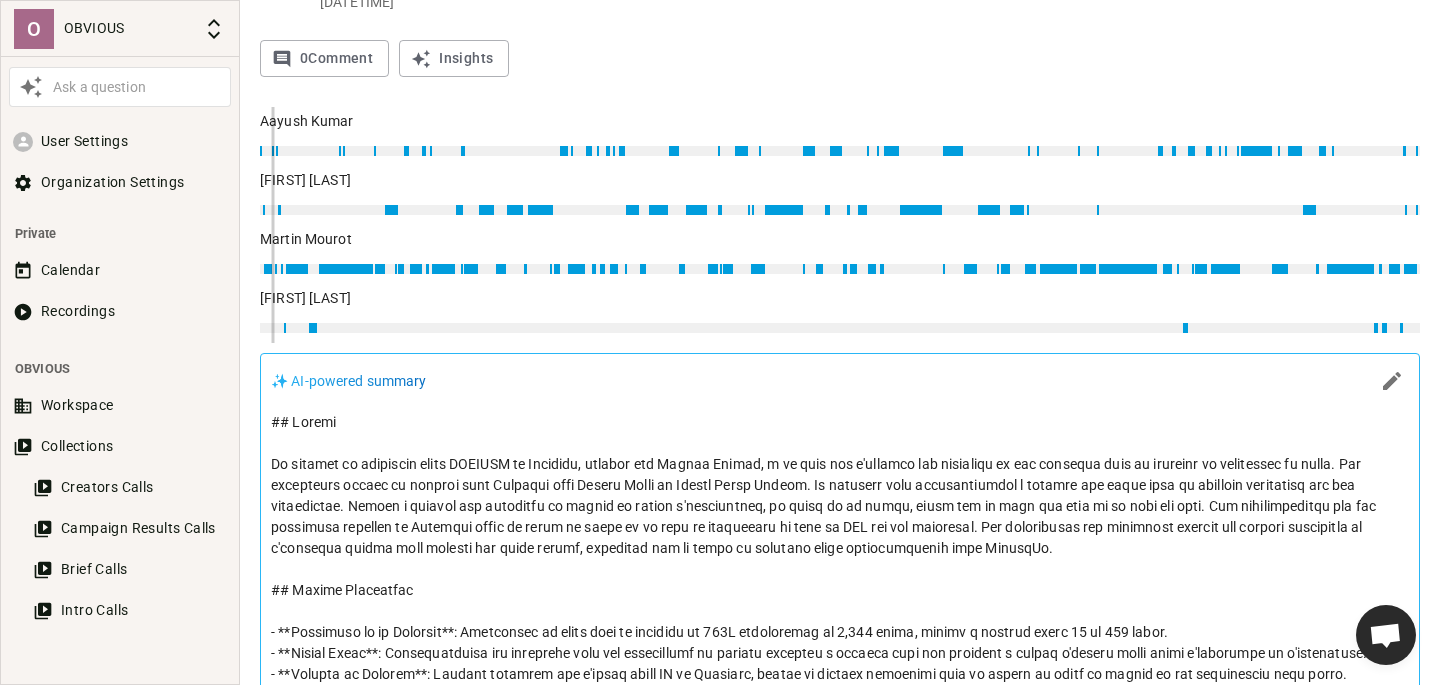 click on "✨ AI-powered summary" at bounding box center [349, 381] 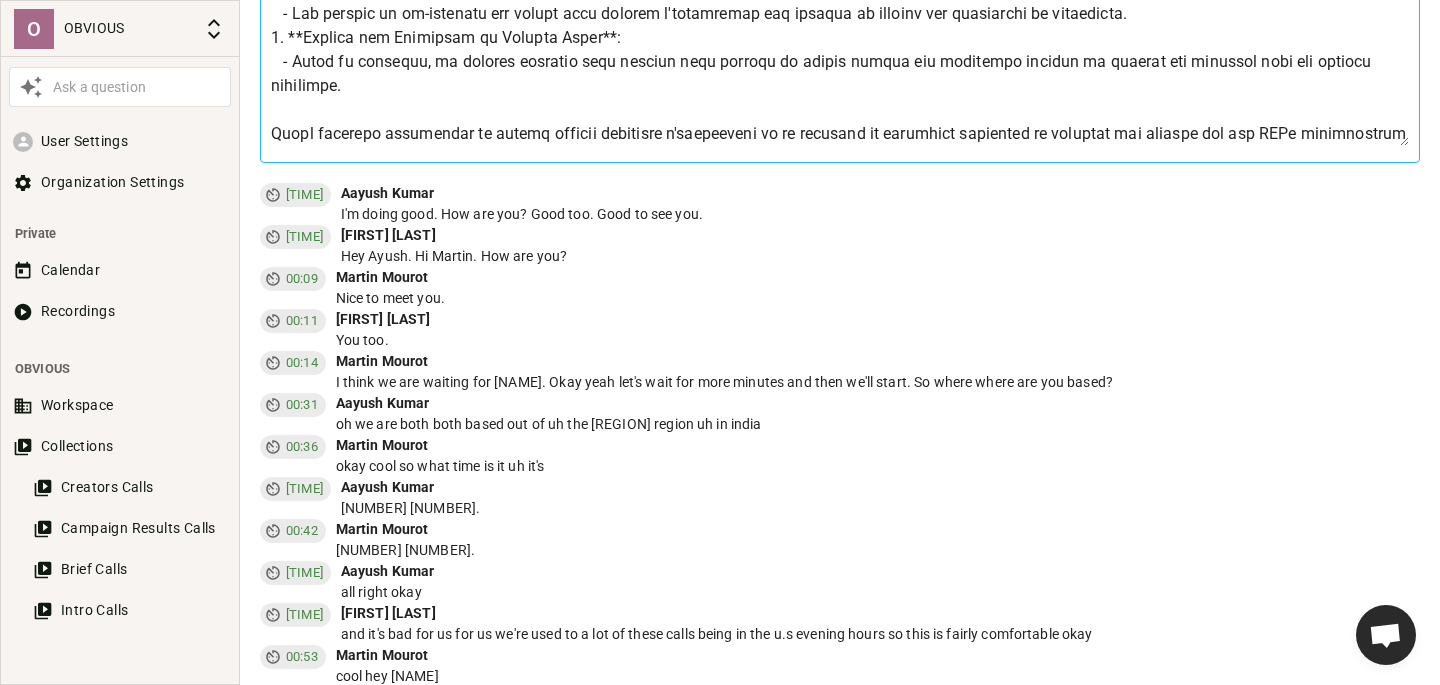 scroll, scrollTop: 1915, scrollLeft: 0, axis: vertical 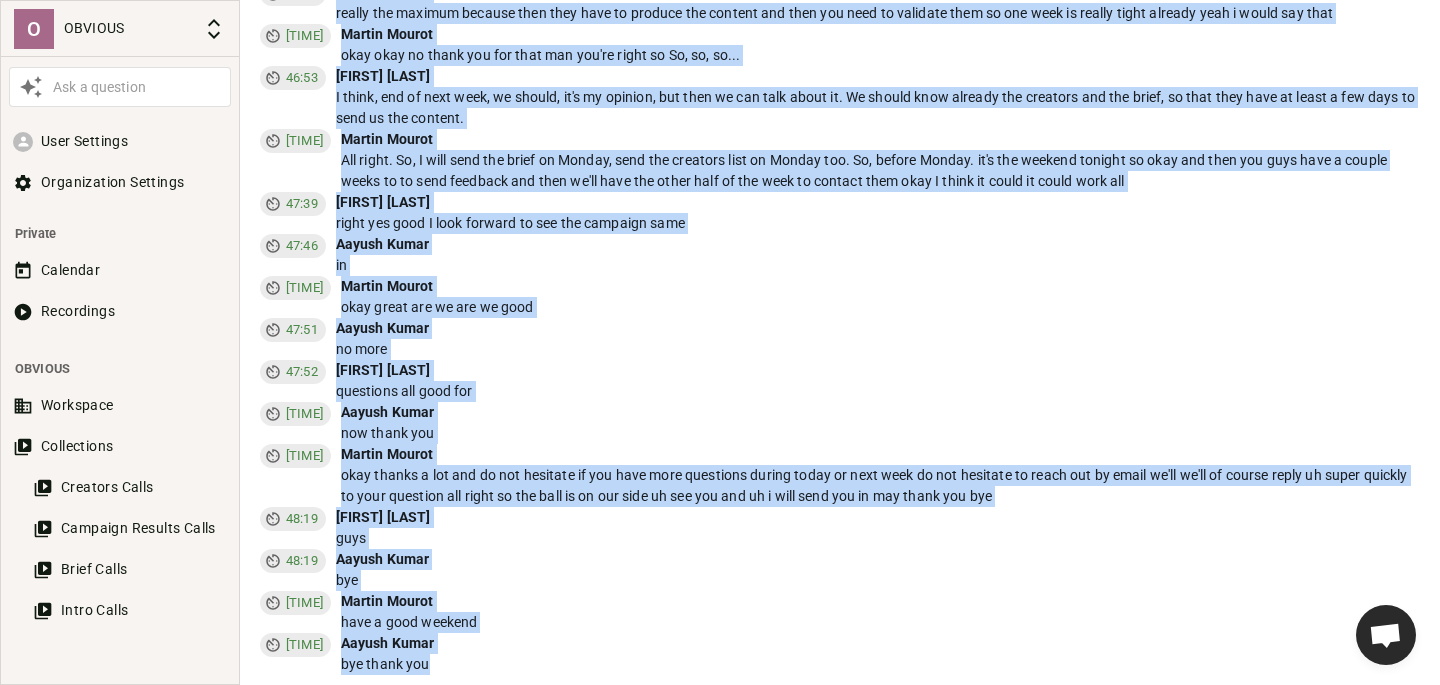 drag, startPoint x: 335, startPoint y: 202, endPoint x: 829, endPoint y: 752, distance: 739.28076 